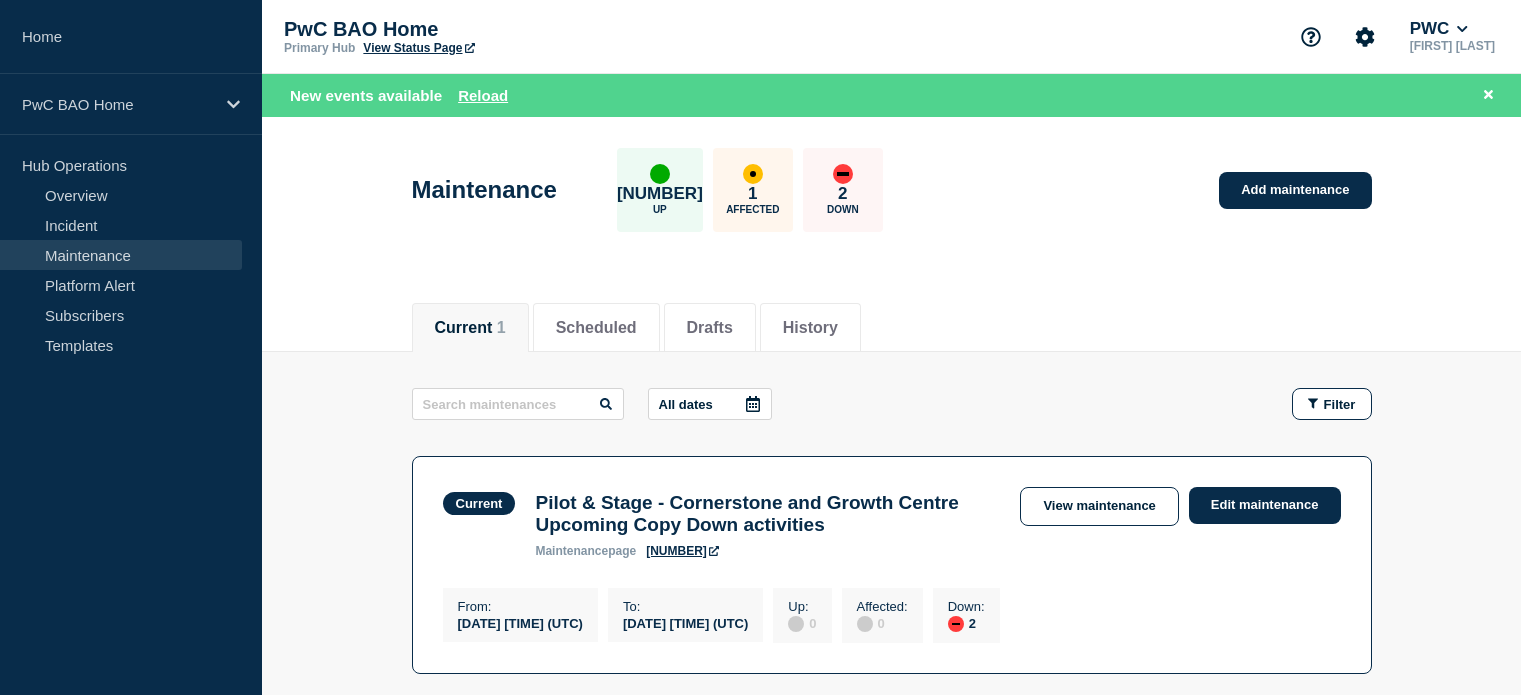 scroll, scrollTop: 0, scrollLeft: 0, axis: both 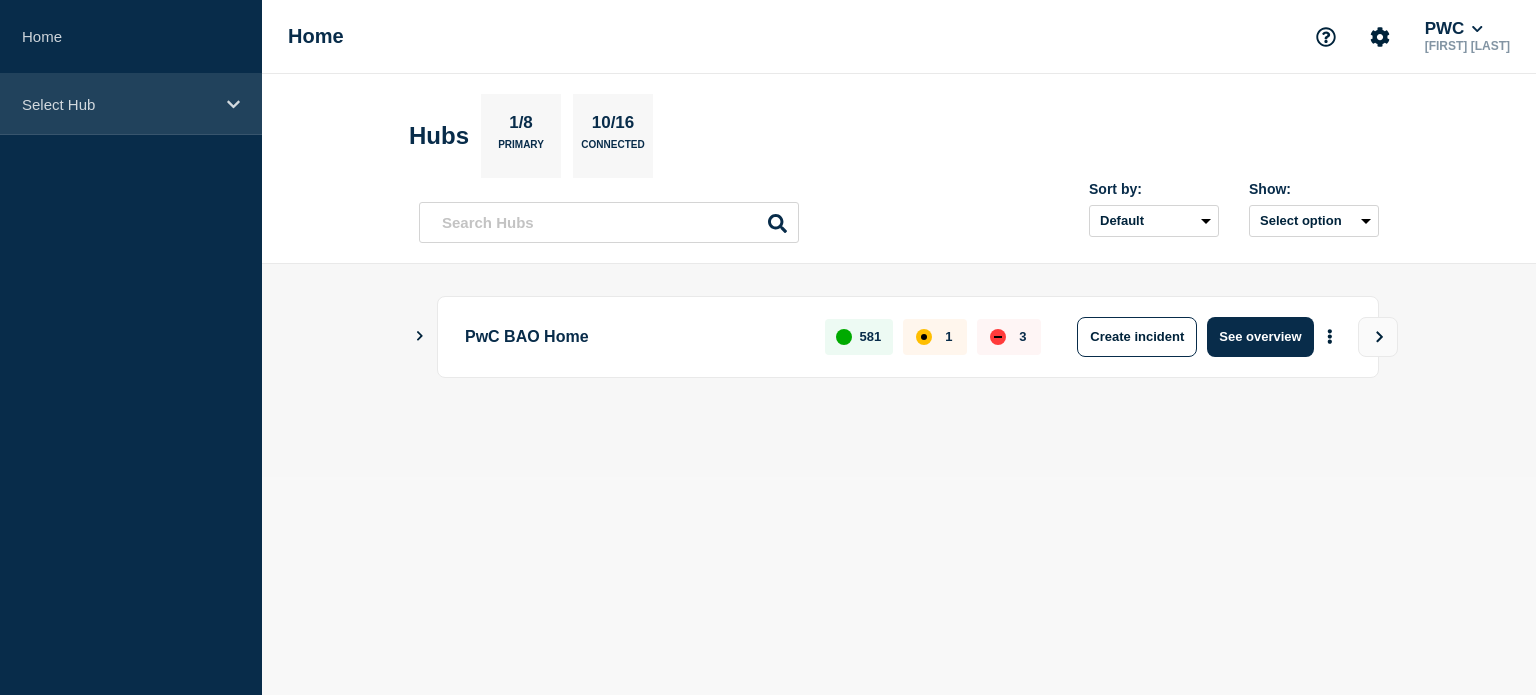 click on "Select Hub" at bounding box center (131, 104) 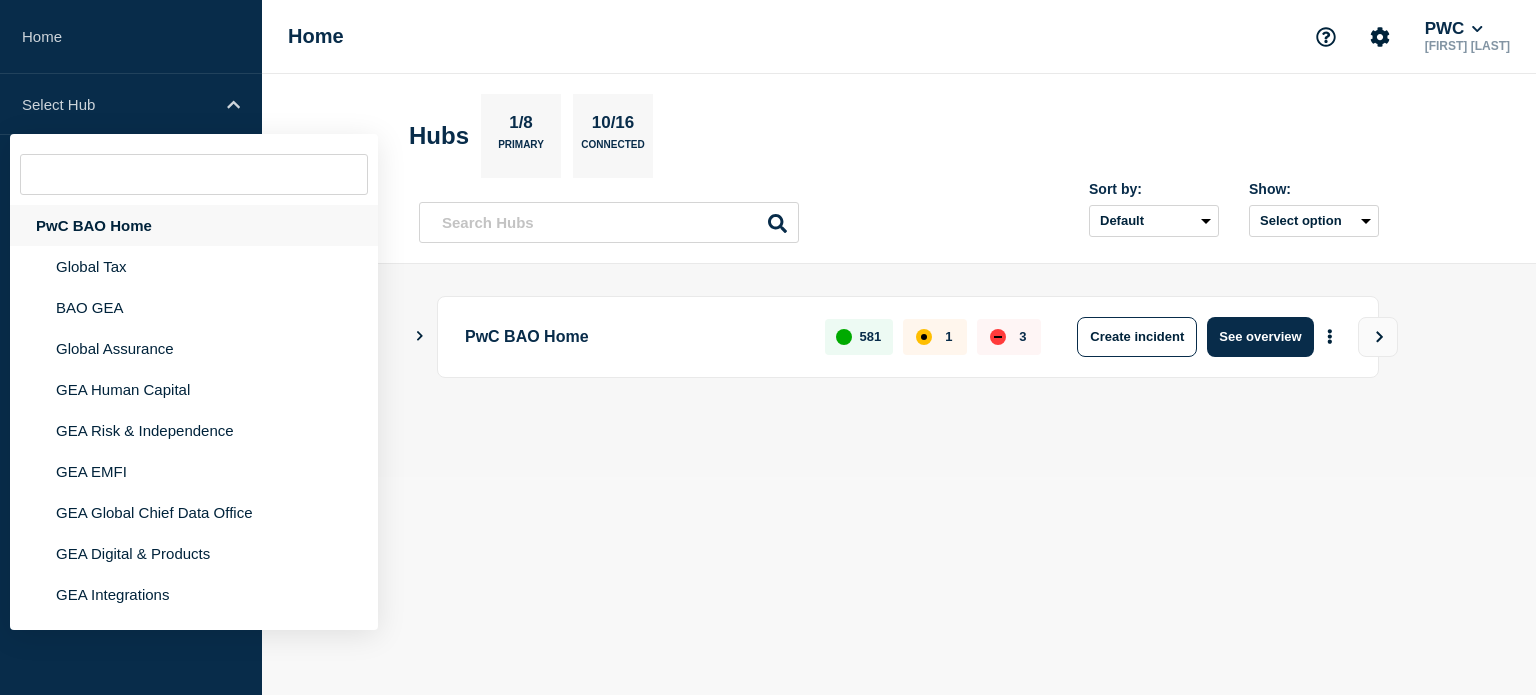 click on "PwC BAO Home" at bounding box center [194, 225] 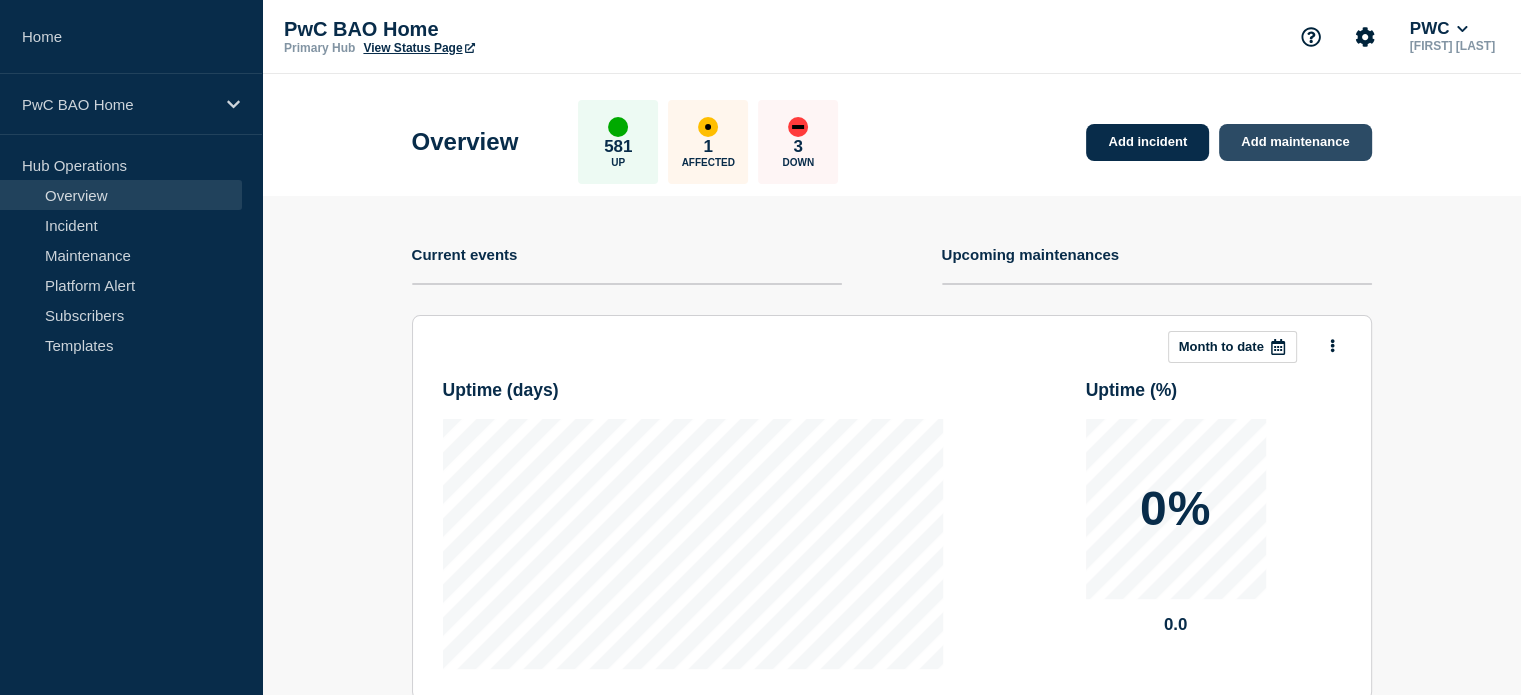click on "Add maintenance" at bounding box center [1295, 142] 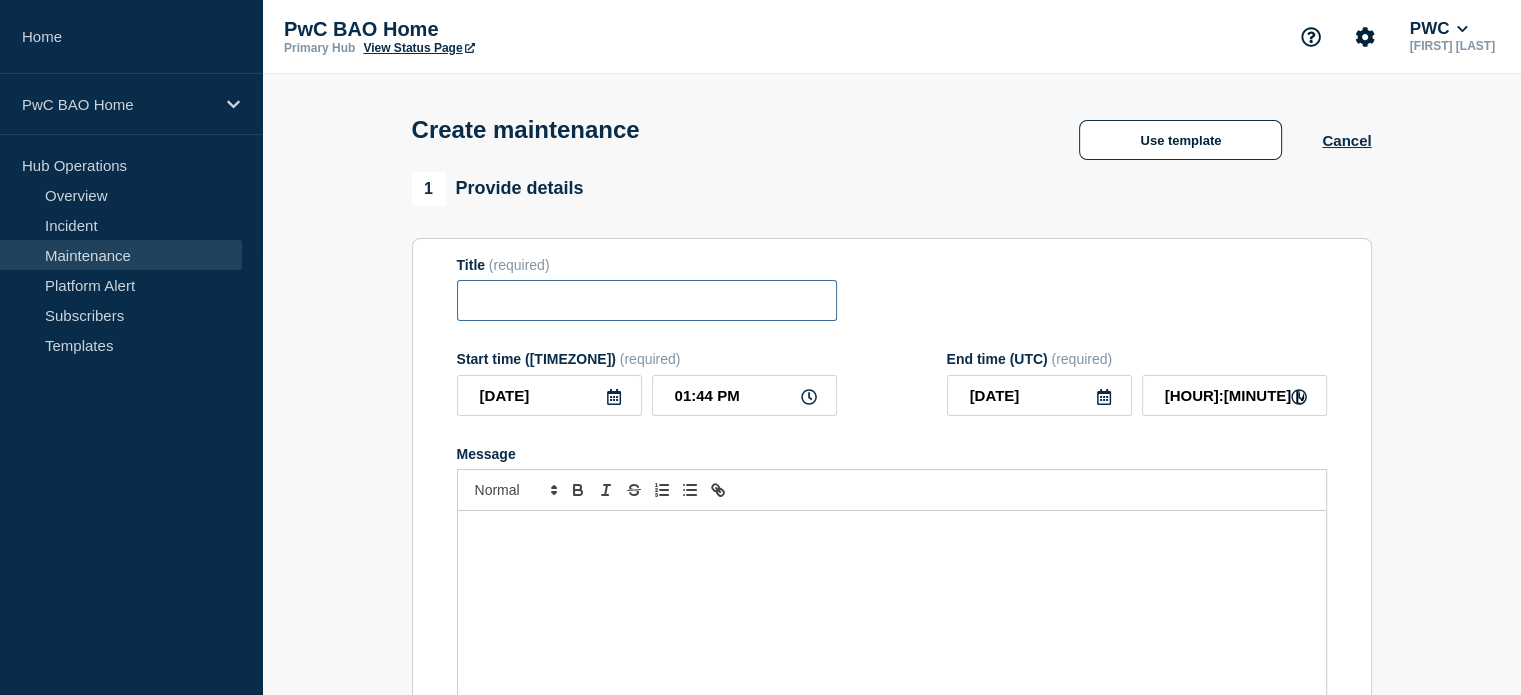 click at bounding box center (647, 300) 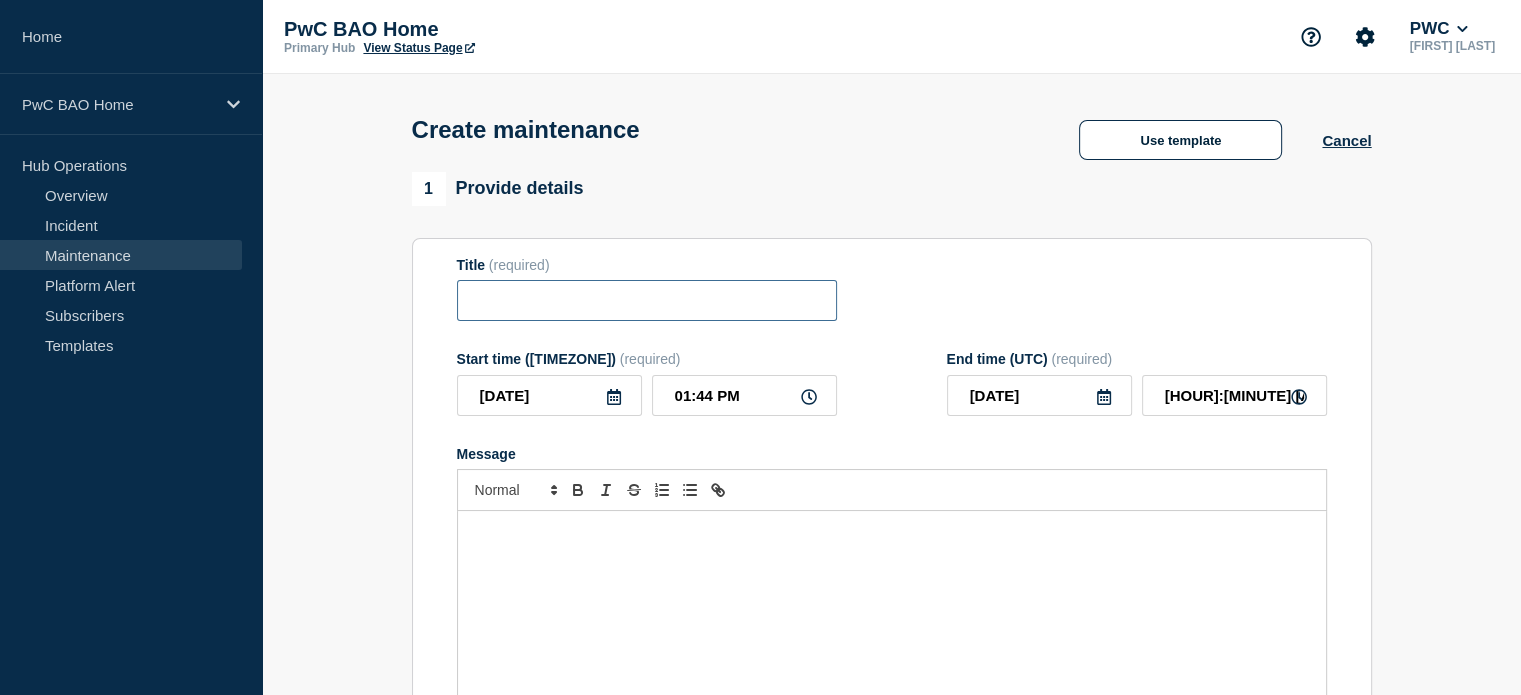 paste on "Global Internal Data Capabilities – Production Deployment – 9 August 2025" 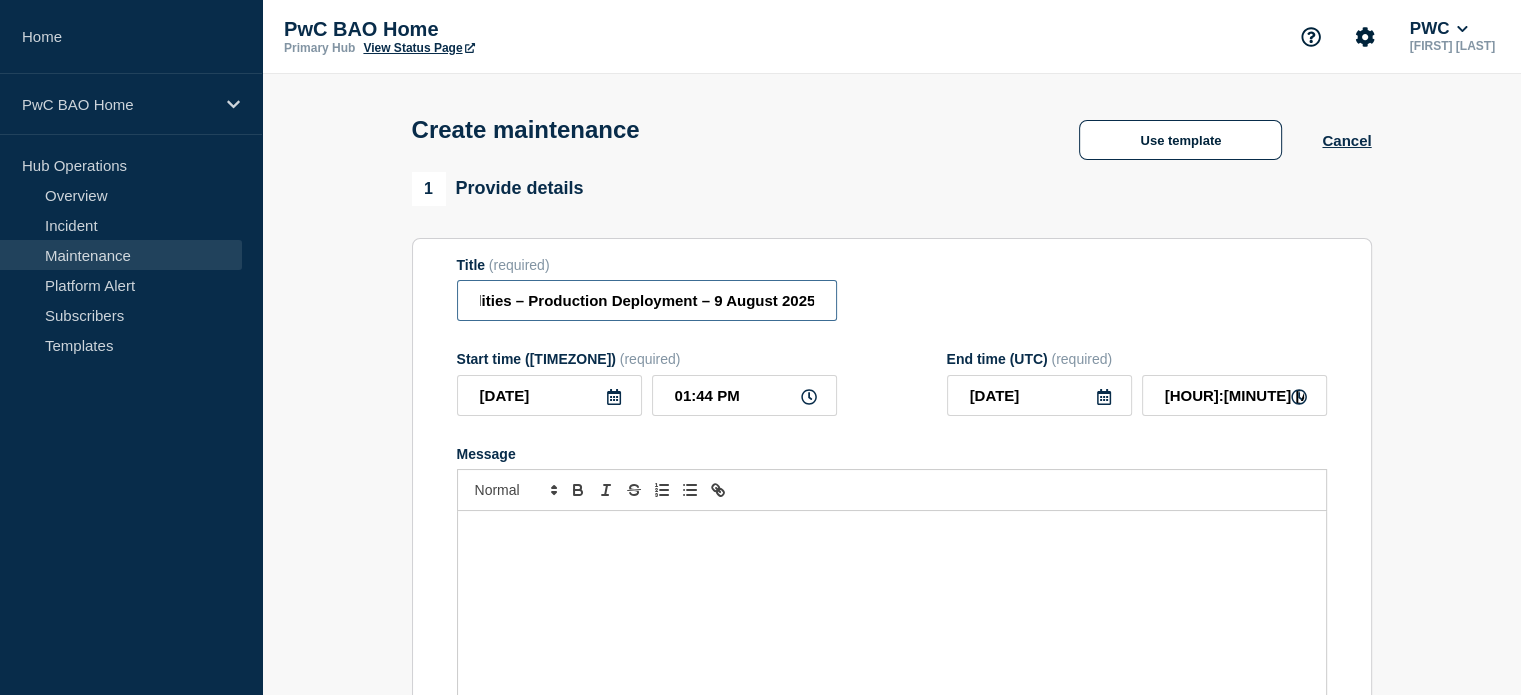 scroll, scrollTop: 0, scrollLeft: 0, axis: both 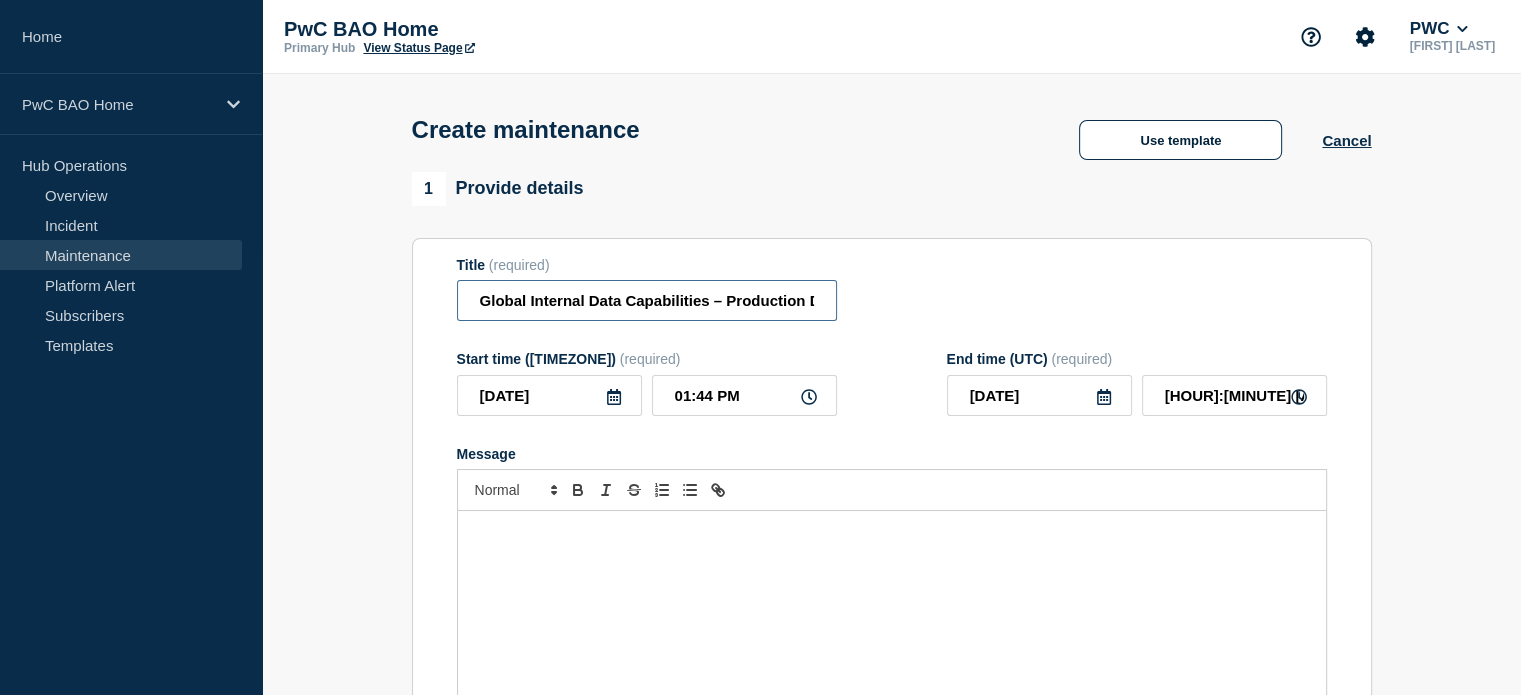 type on "Global Internal Data Capabilities – Production Deployment – 9 August 2025" 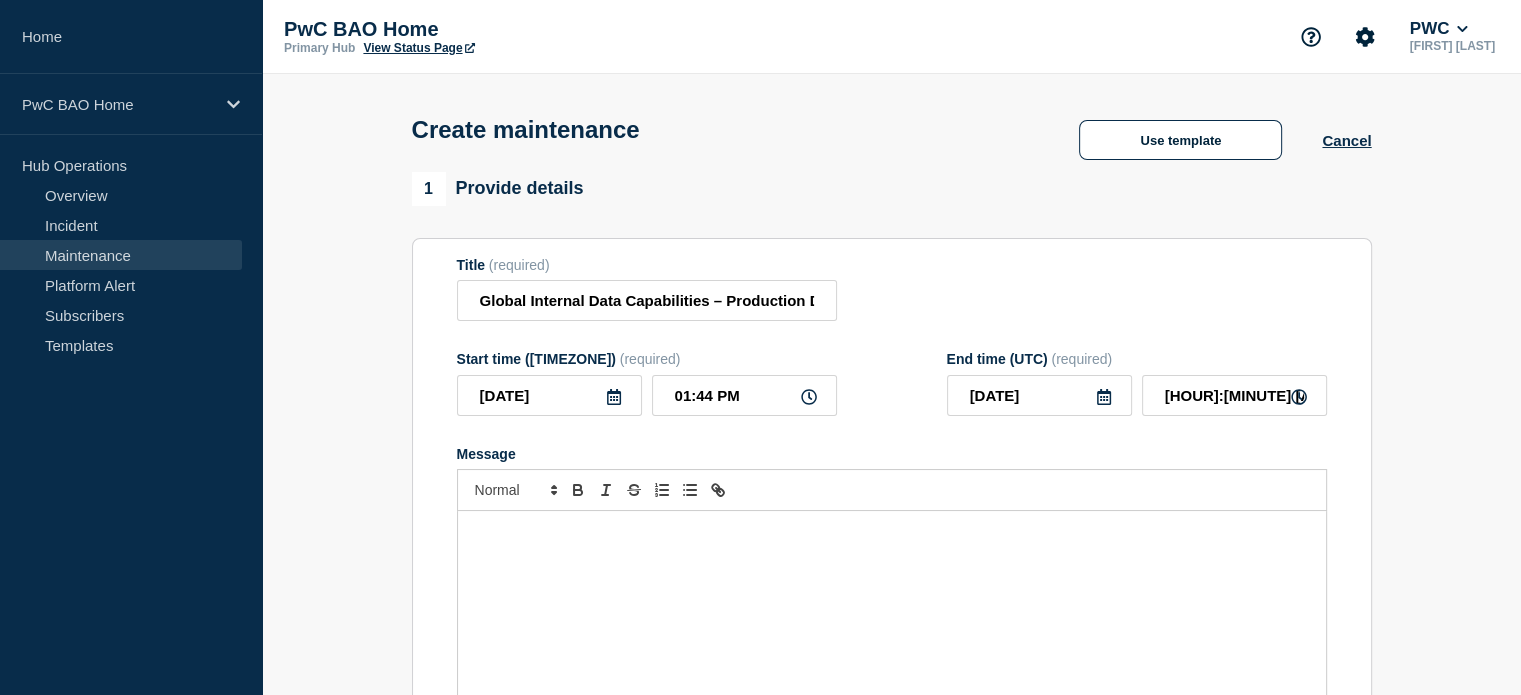click at bounding box center (892, 631) 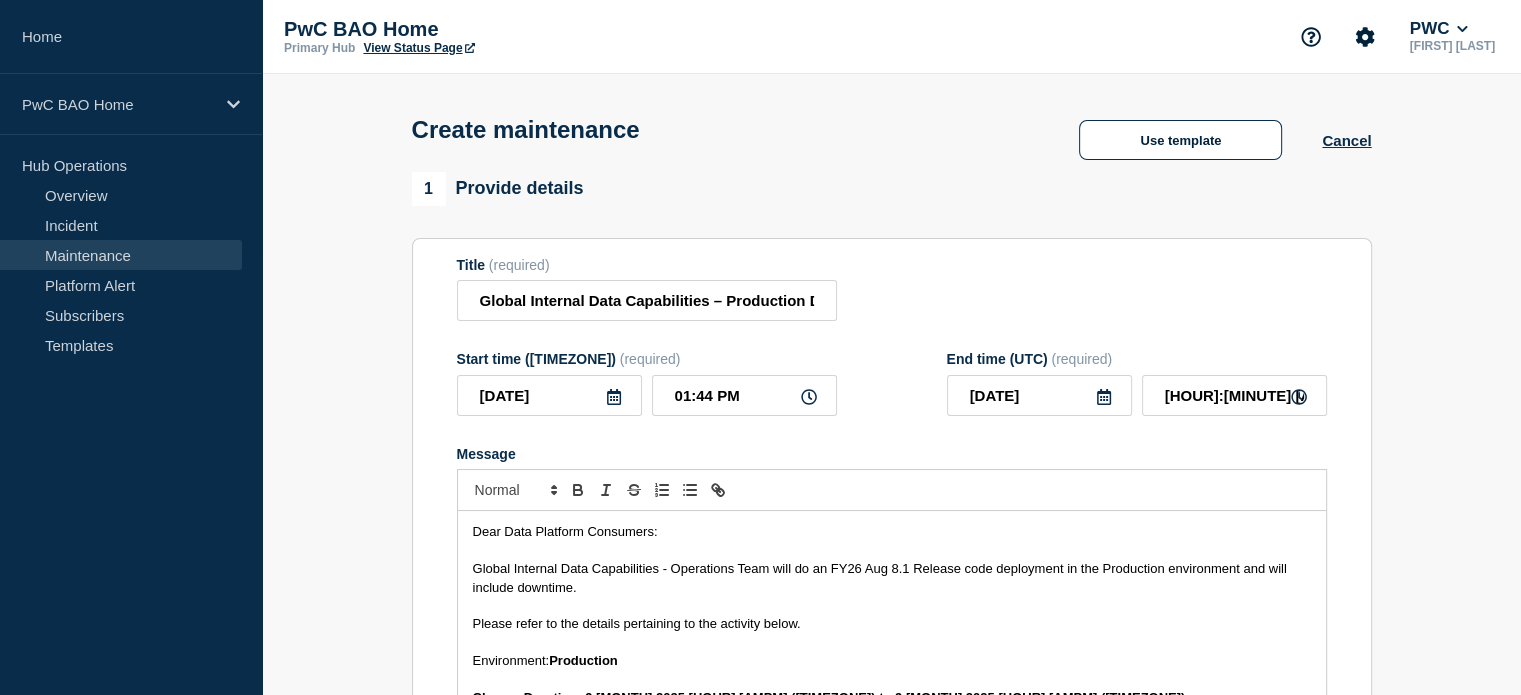 scroll, scrollTop: 63, scrollLeft: 0, axis: vertical 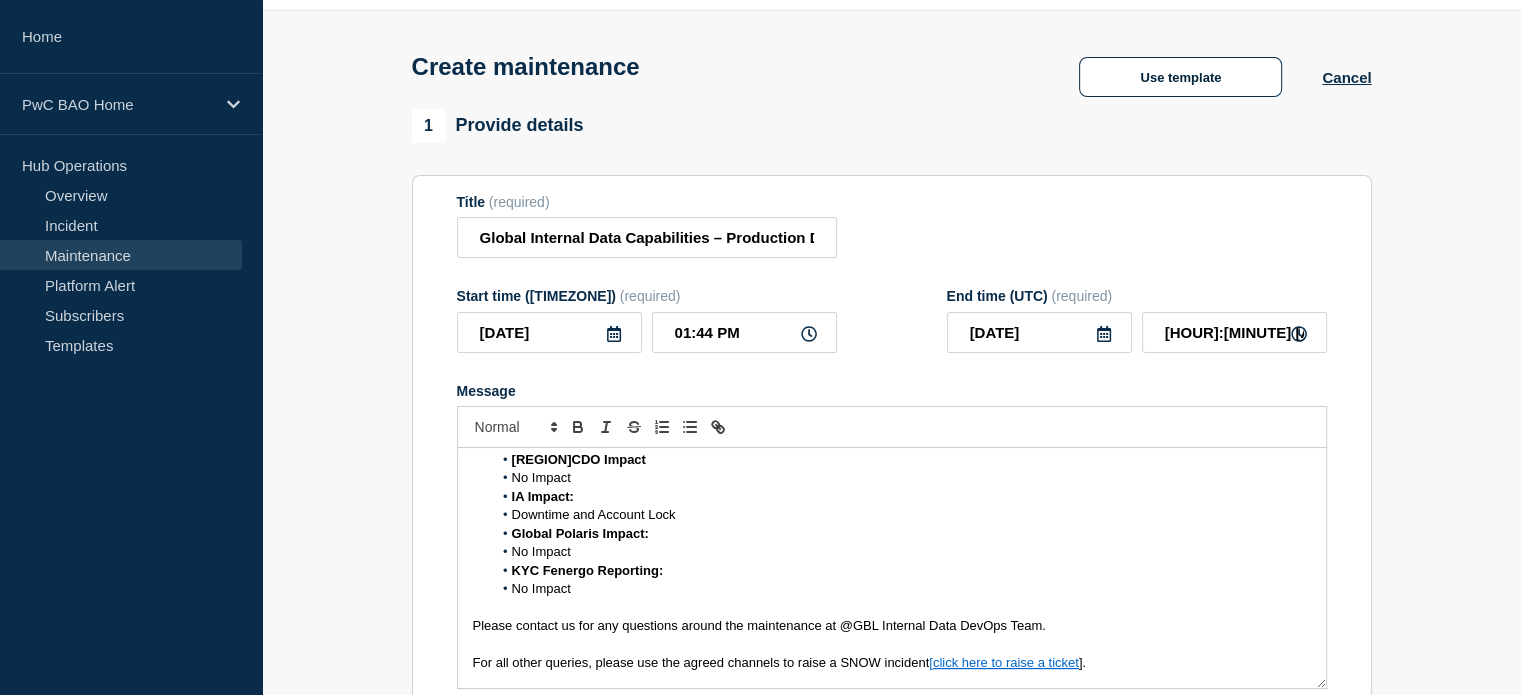 click on "No Impact" at bounding box center (541, 588) 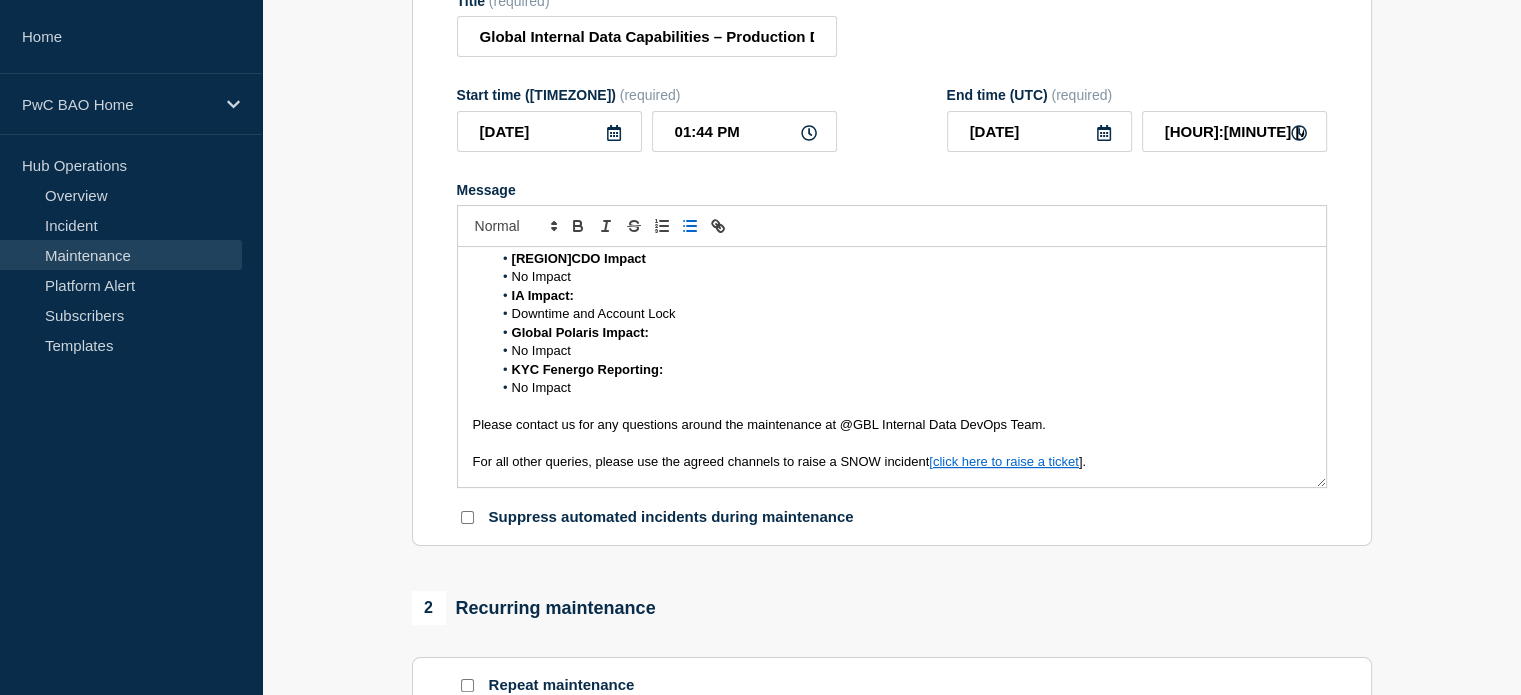 scroll, scrollTop: 141, scrollLeft: 0, axis: vertical 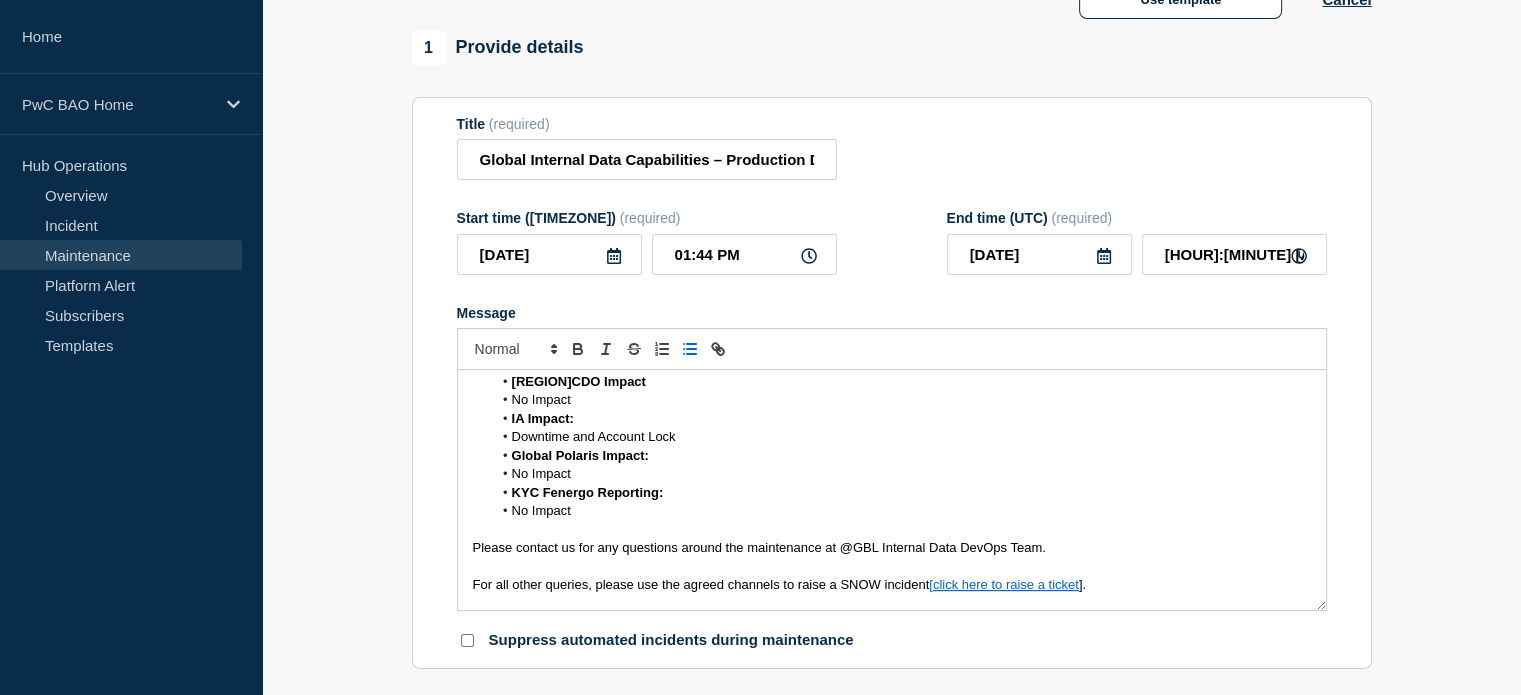 click on "No Impact" at bounding box center (541, 399) 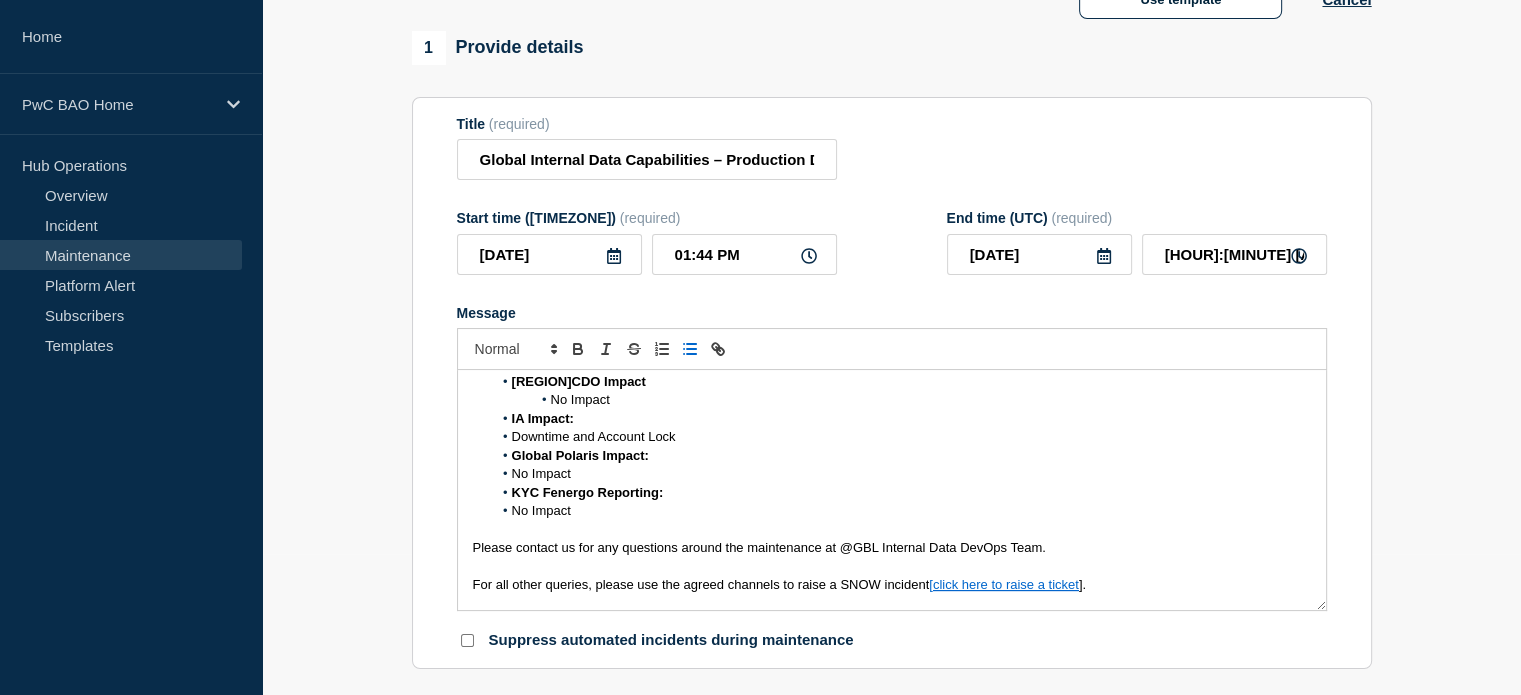 click on "Downtime and Account Lock" at bounding box center (901, 437) 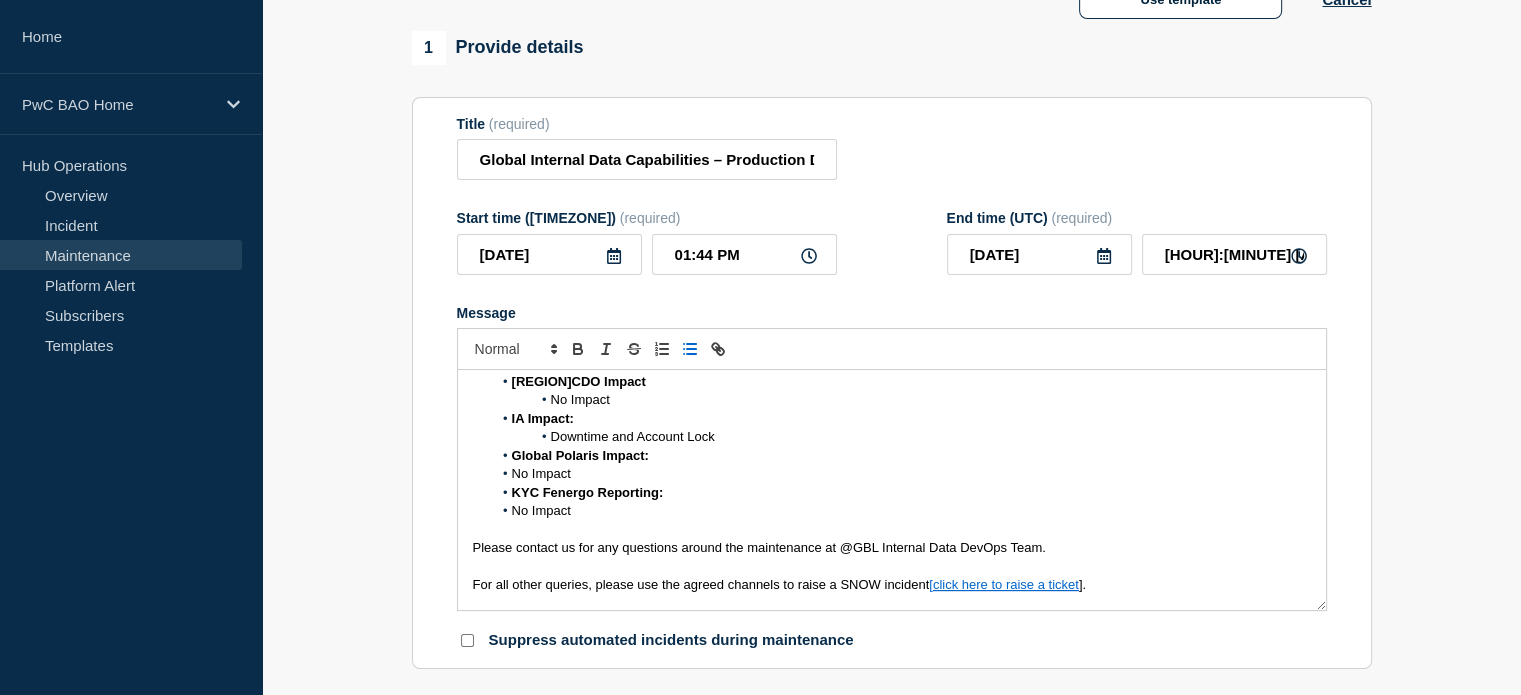 click on "No Impact" at bounding box center [901, 474] 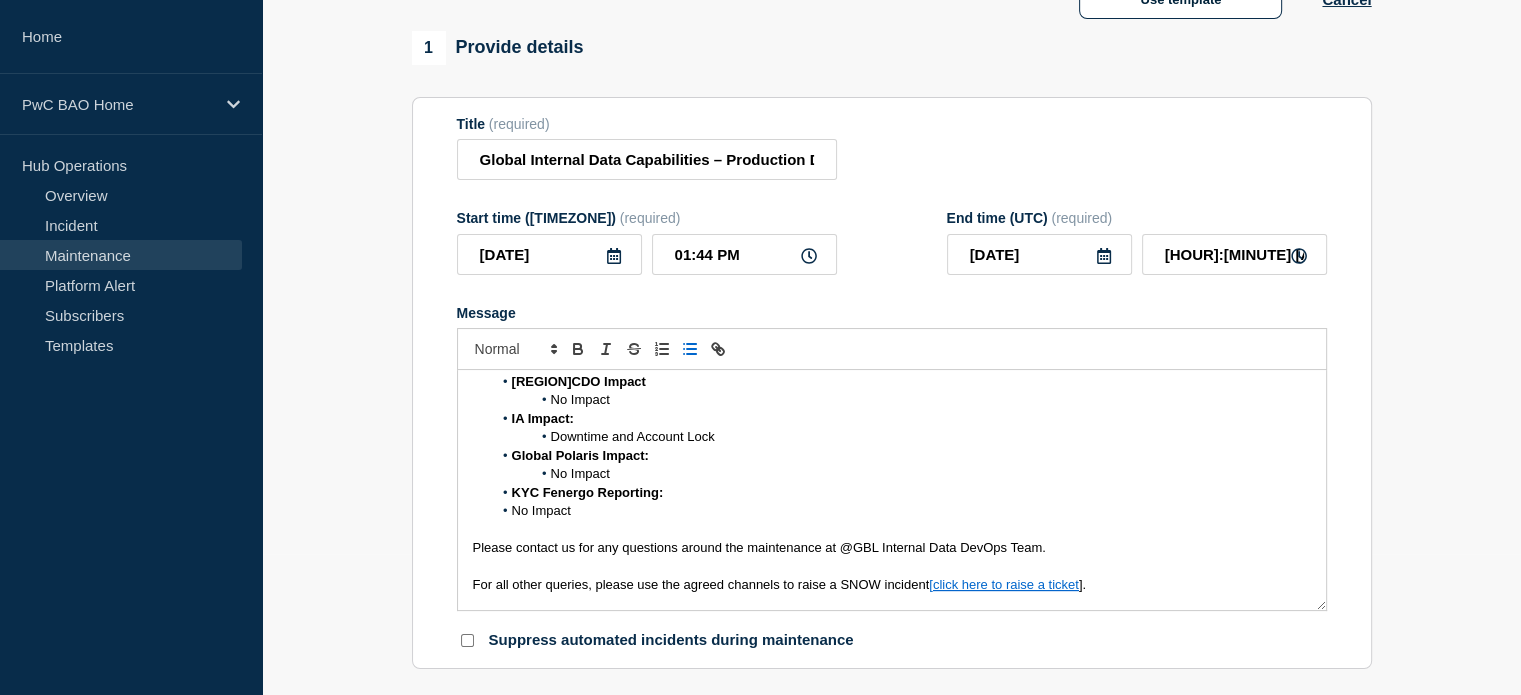click on "No Impact" at bounding box center [541, 510] 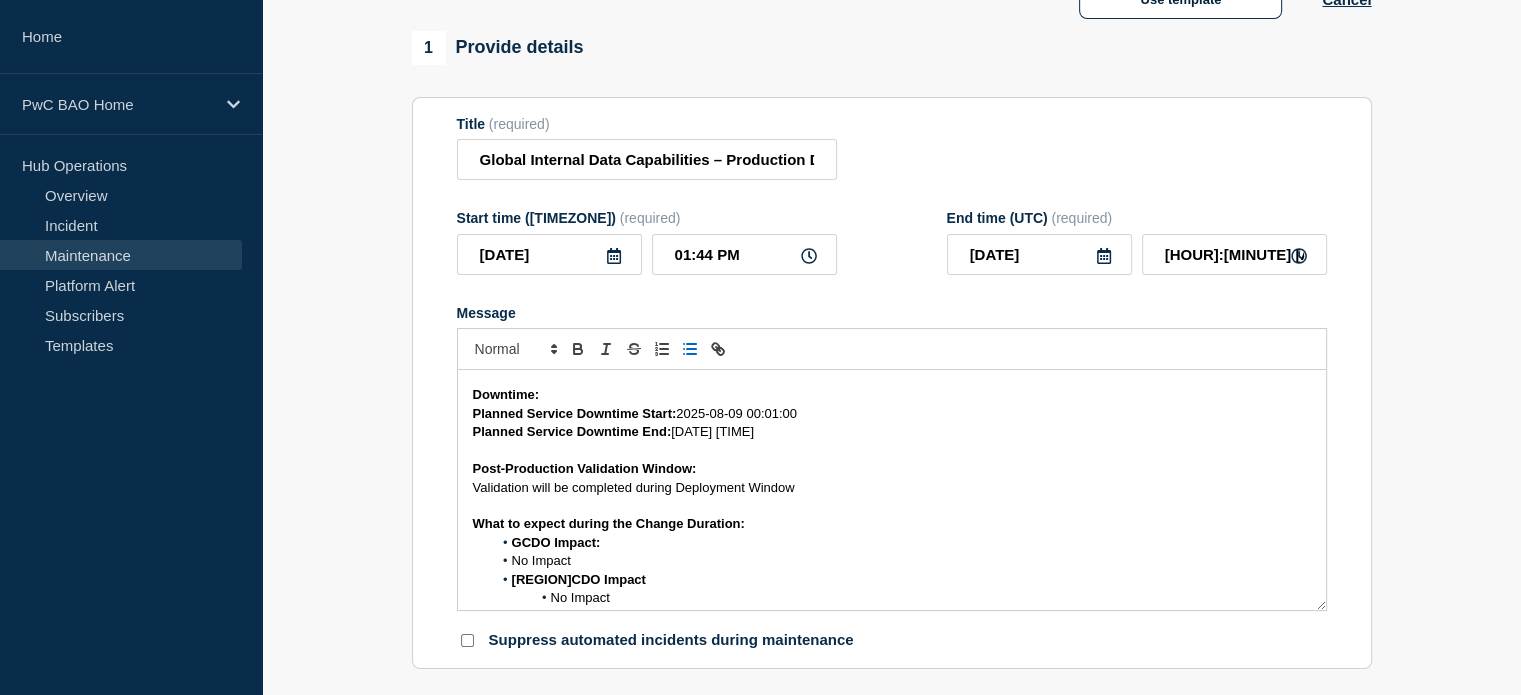 scroll, scrollTop: 326, scrollLeft: 0, axis: vertical 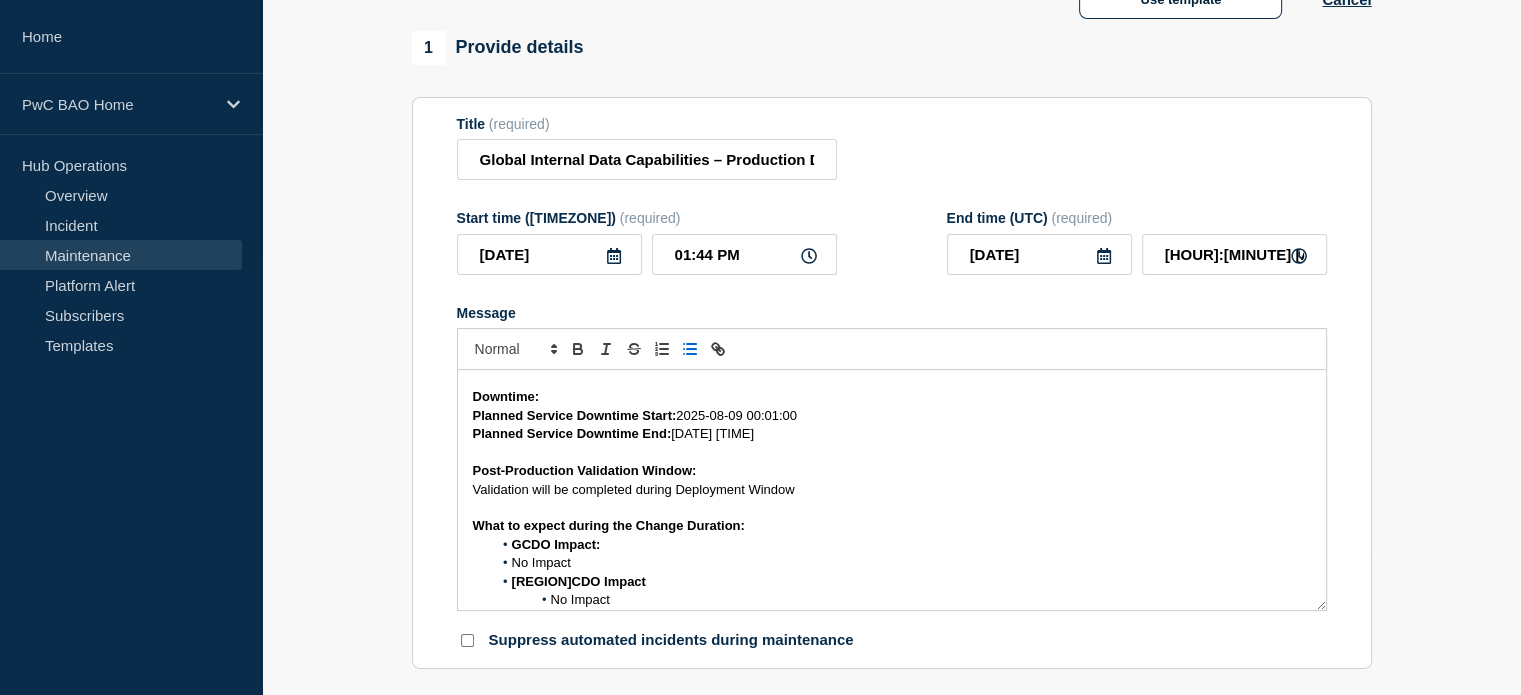 click on "No Impact" at bounding box center [901, 563] 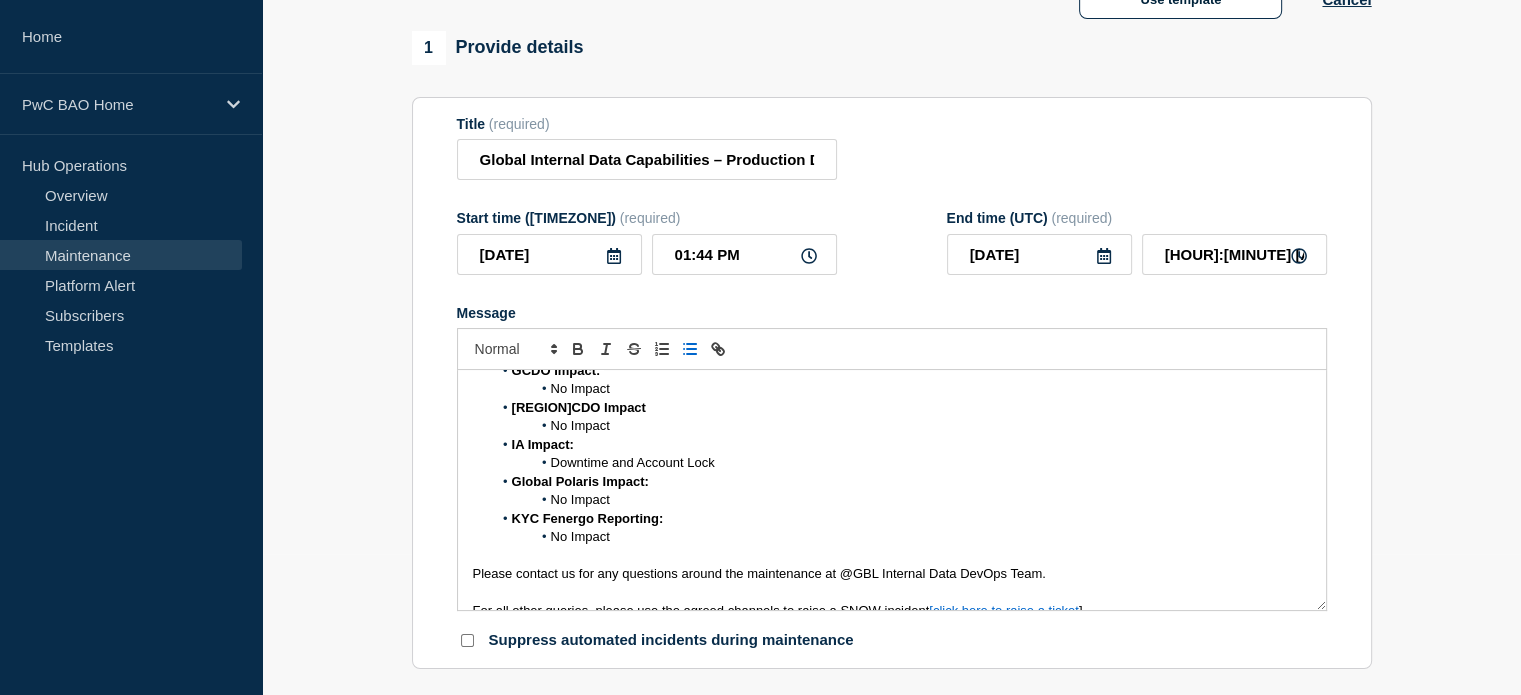scroll, scrollTop: 540, scrollLeft: 0, axis: vertical 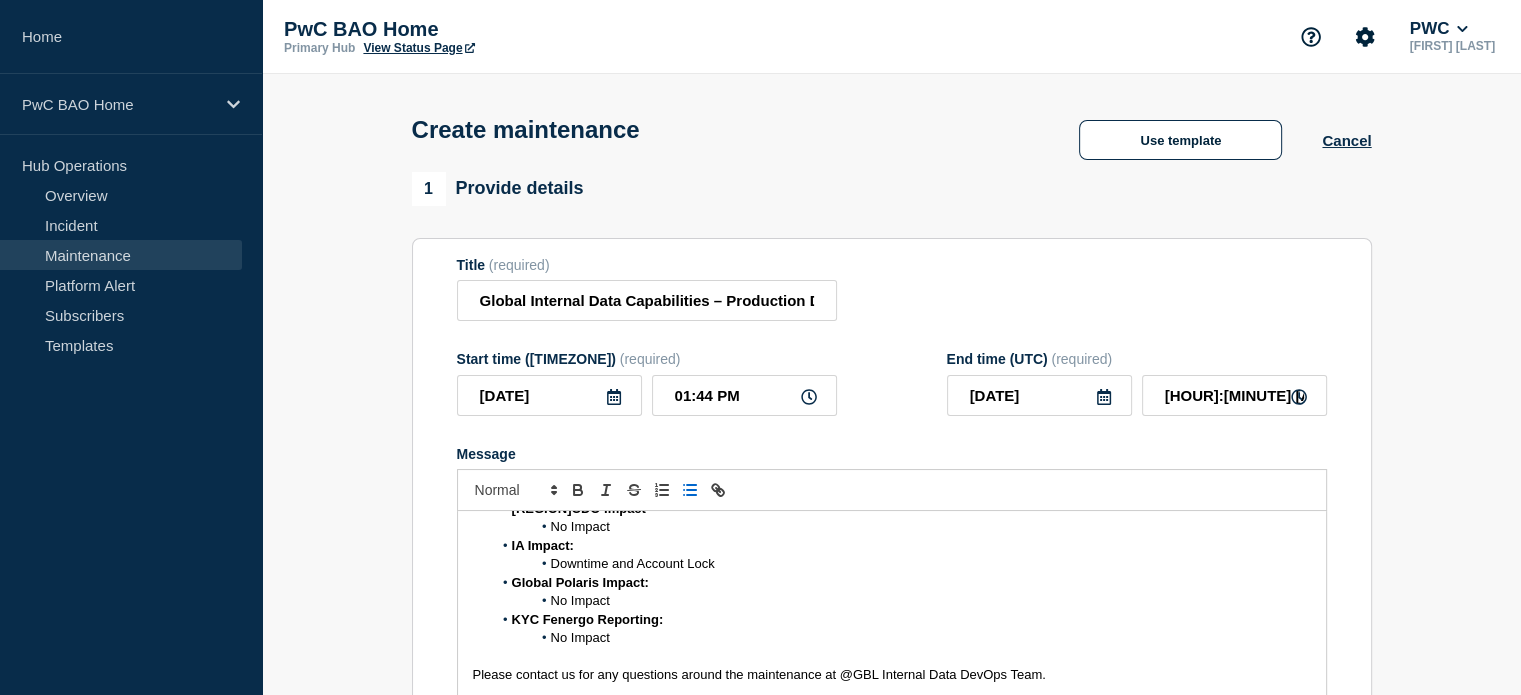 click 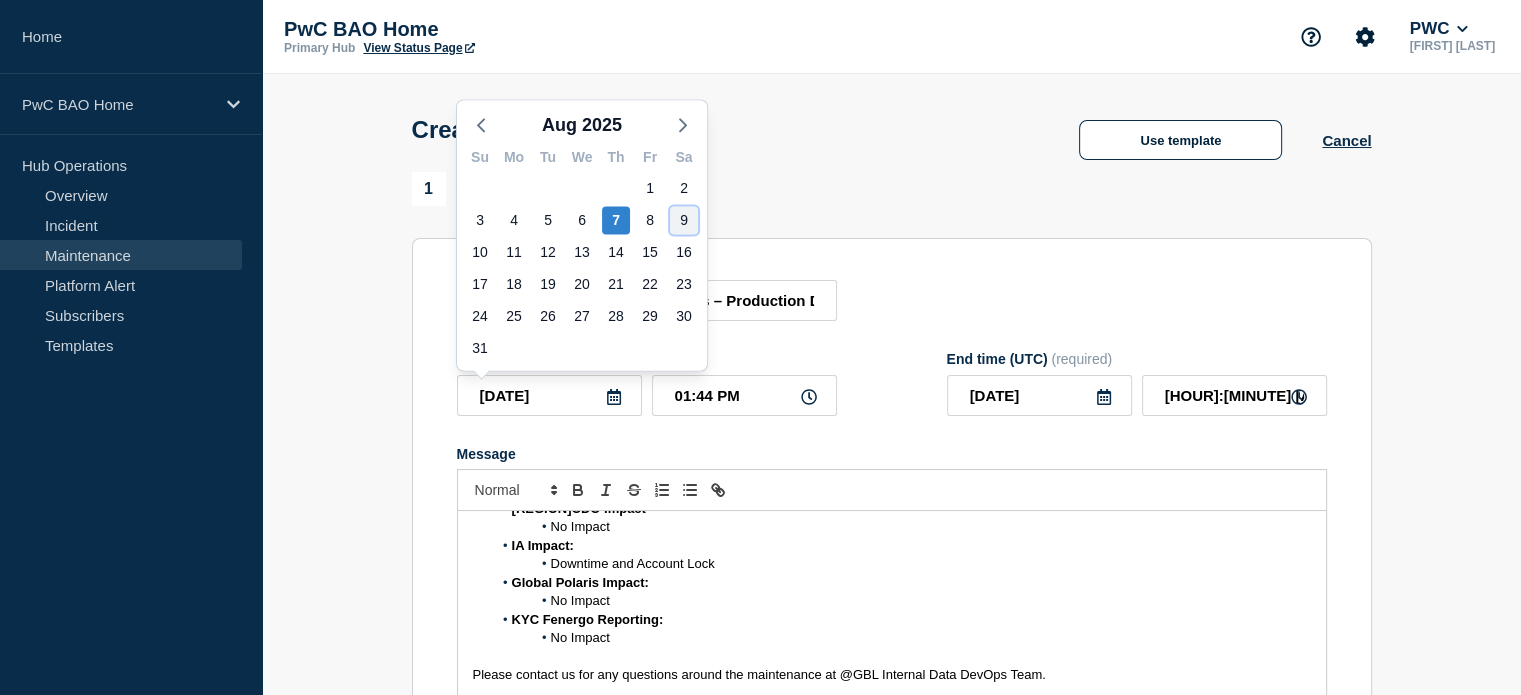 click on "9" 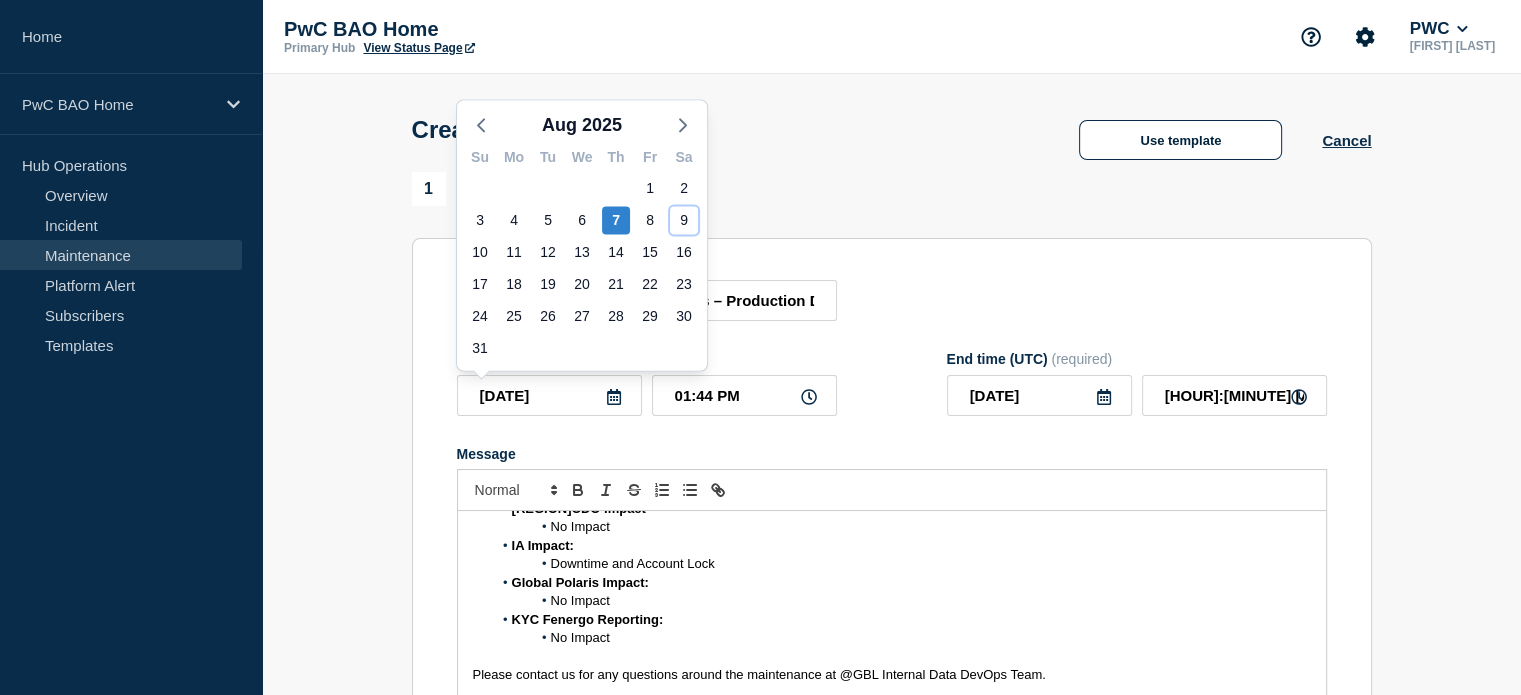 type on "2025-08-09" 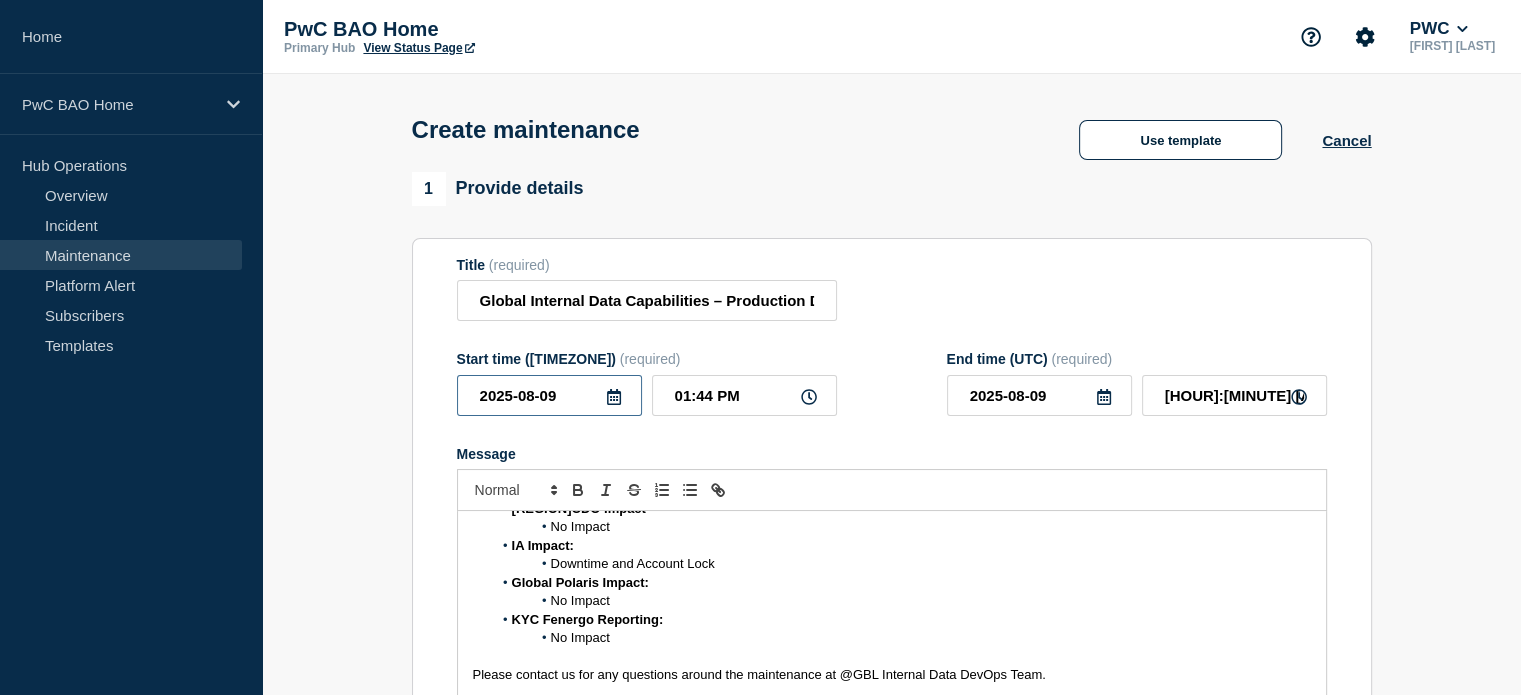 click on "2025-08-09" at bounding box center [549, 395] 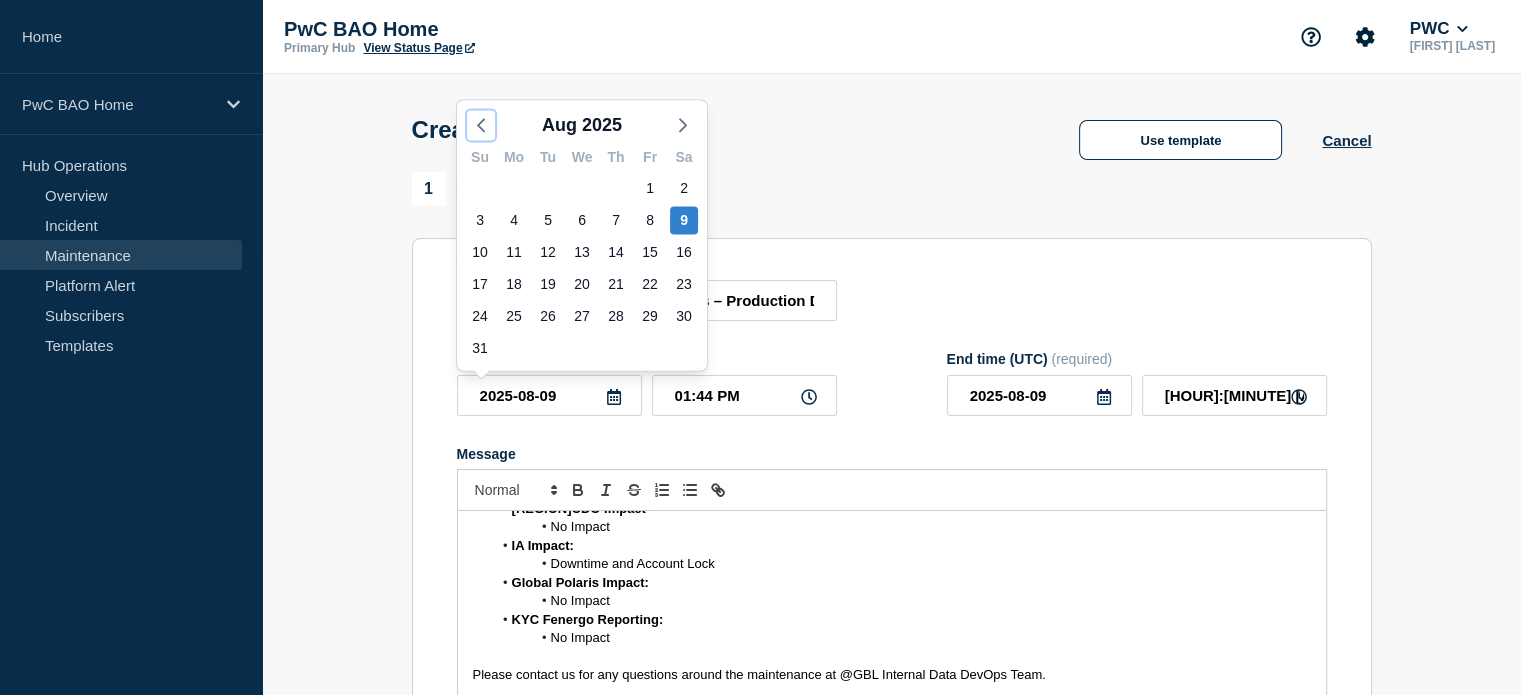 type 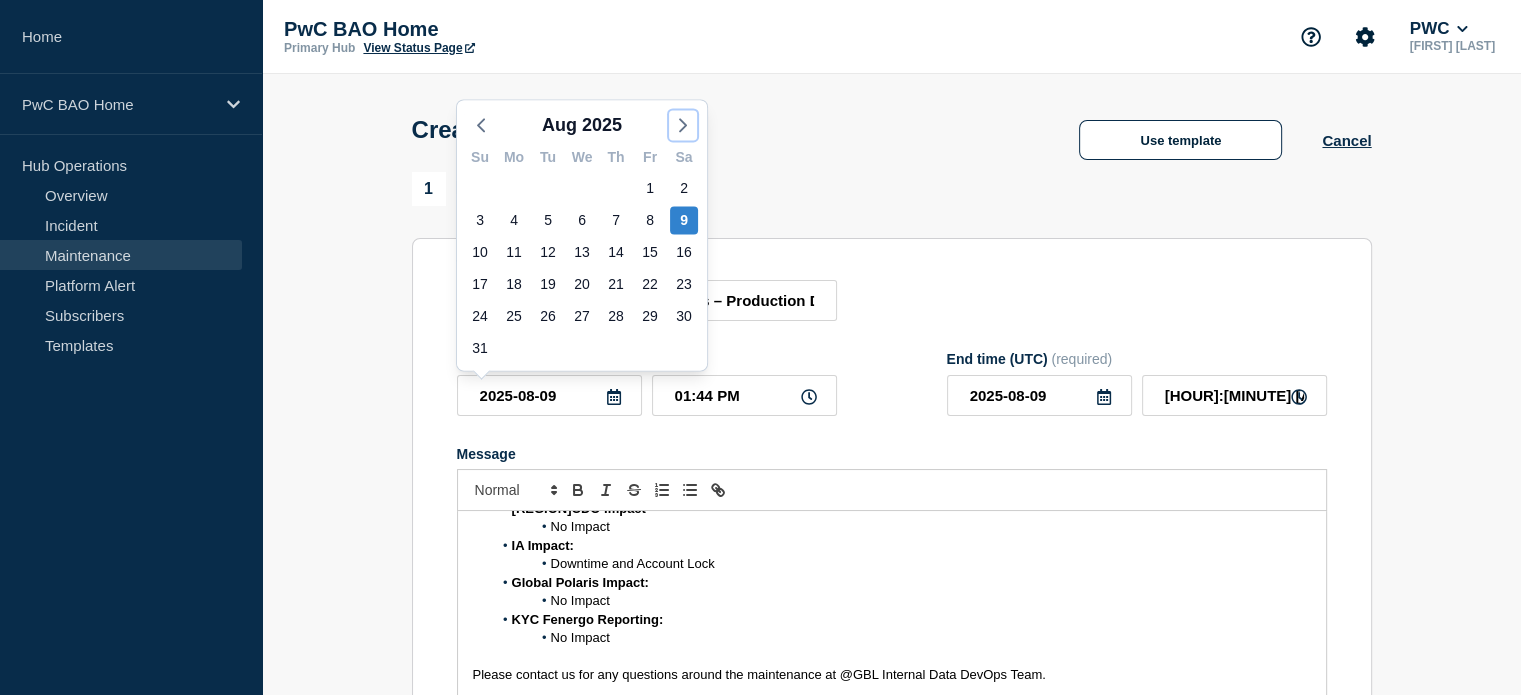 type 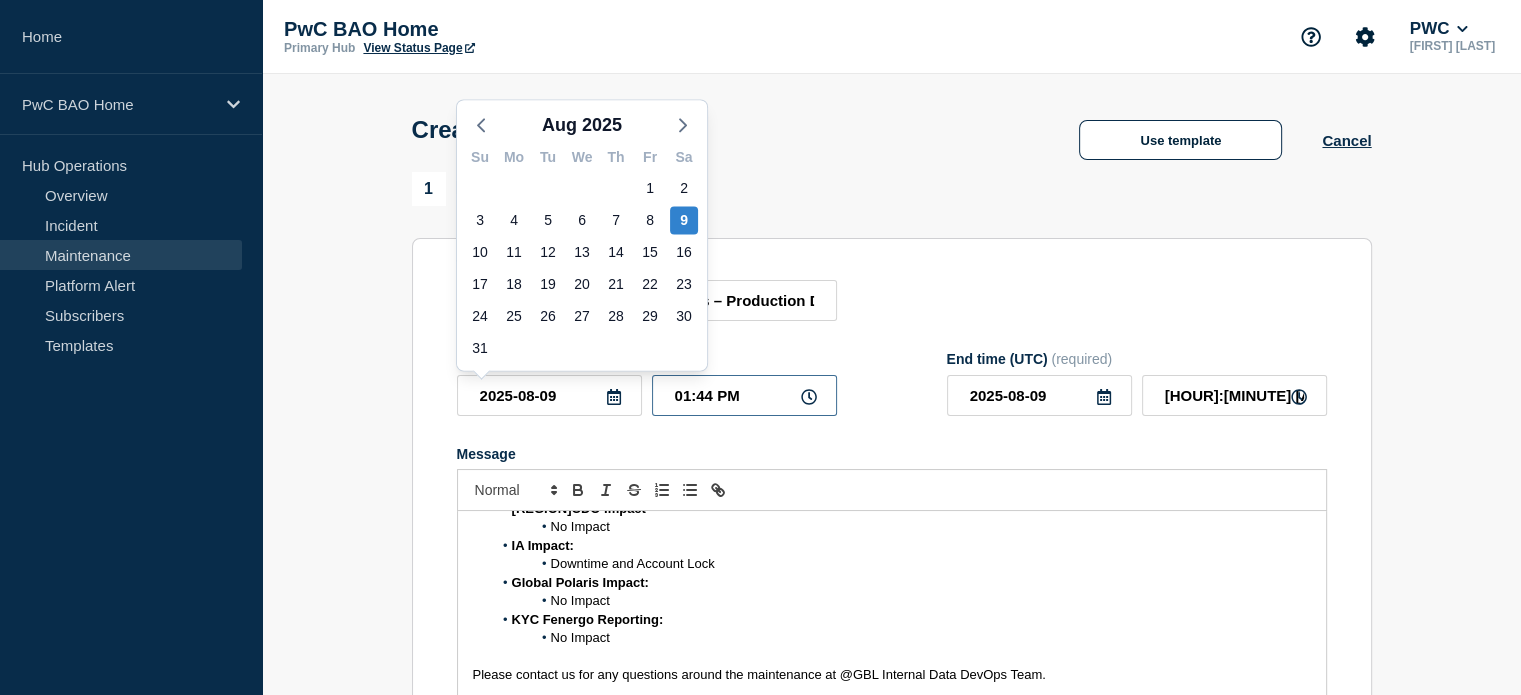 click on "01:44 PM" at bounding box center [744, 395] 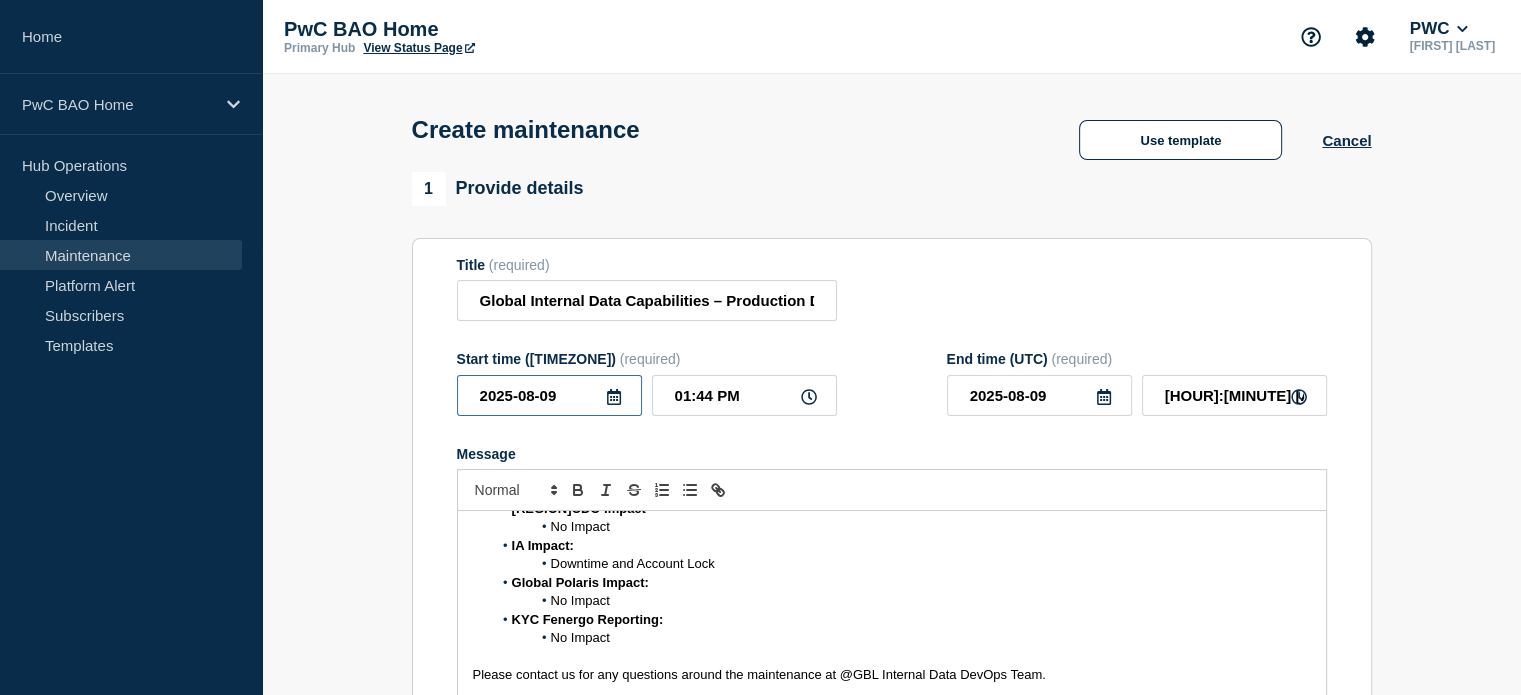 click on "2025-08-09" at bounding box center (549, 395) 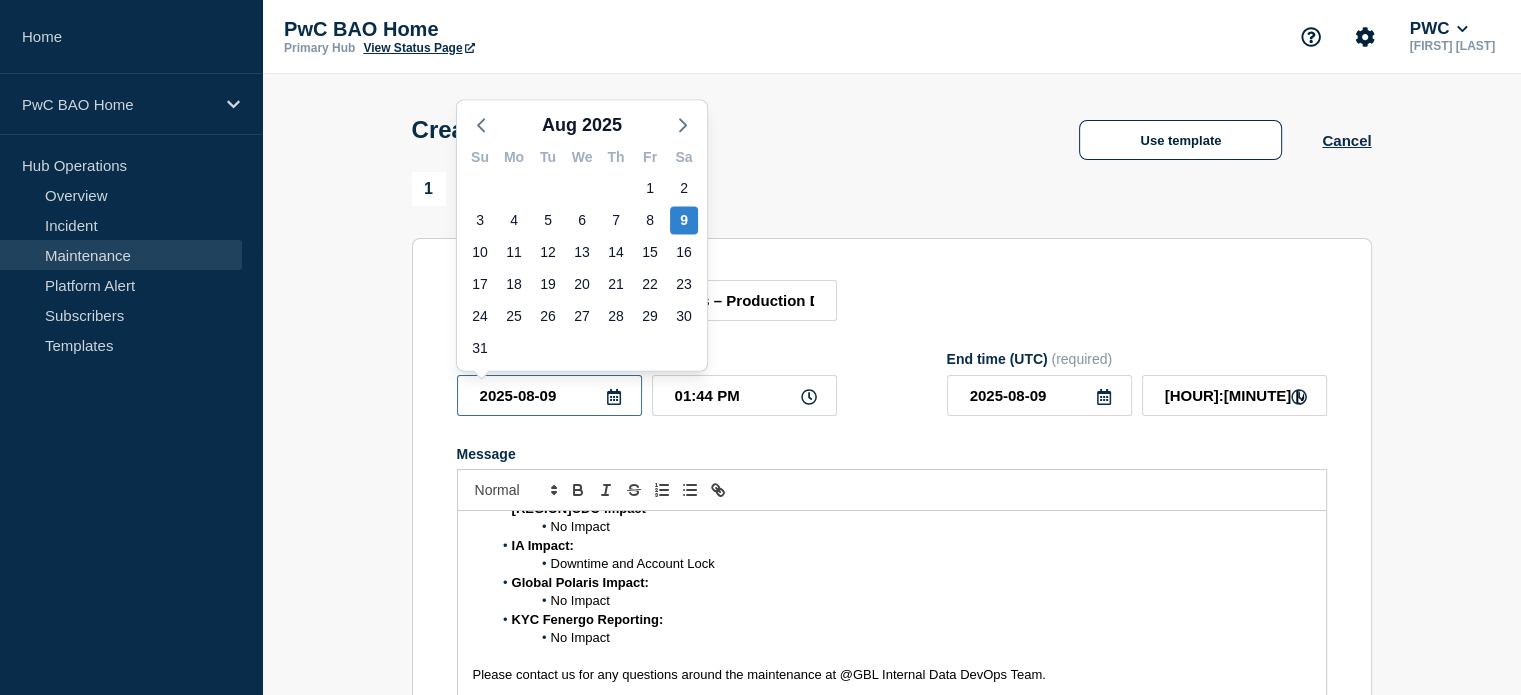 click on "2025-08-09" at bounding box center (549, 395) 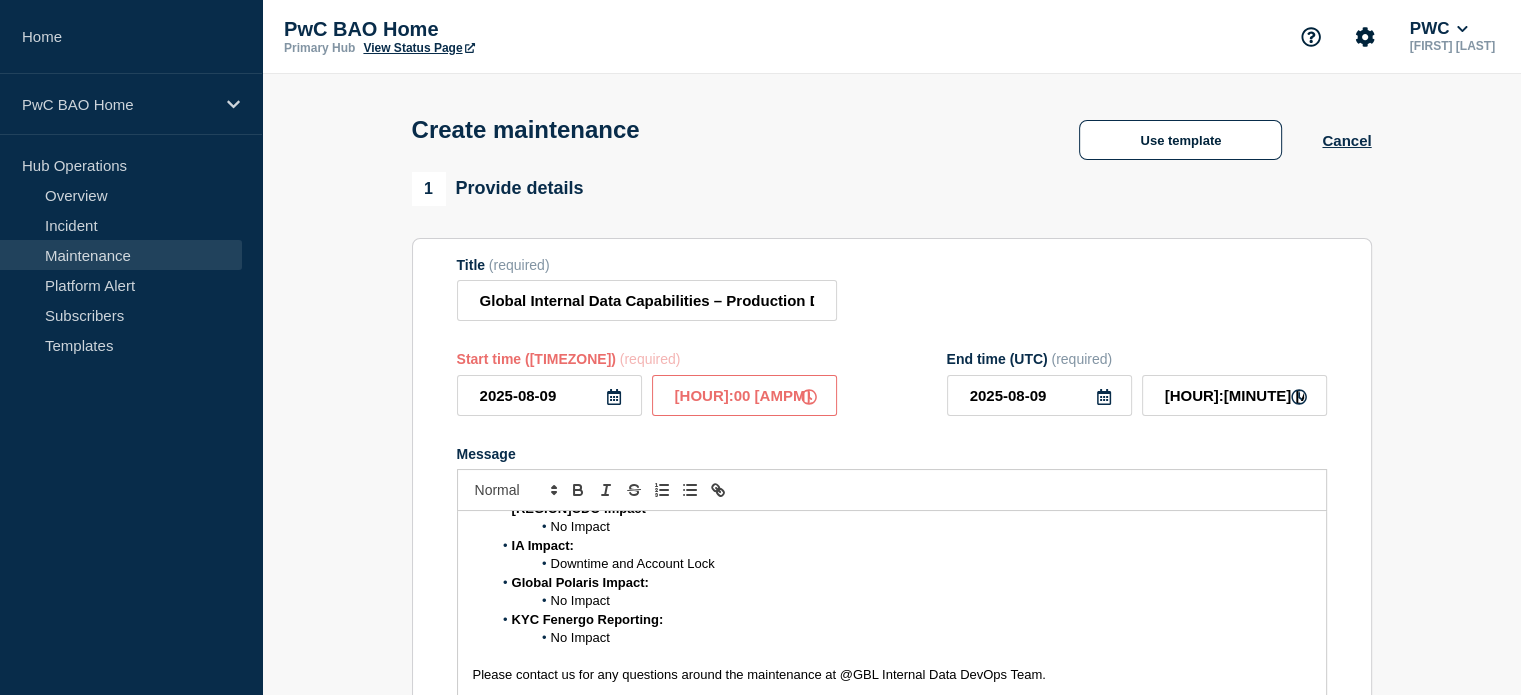 type on "[HOUR]:00 [AMPM]" 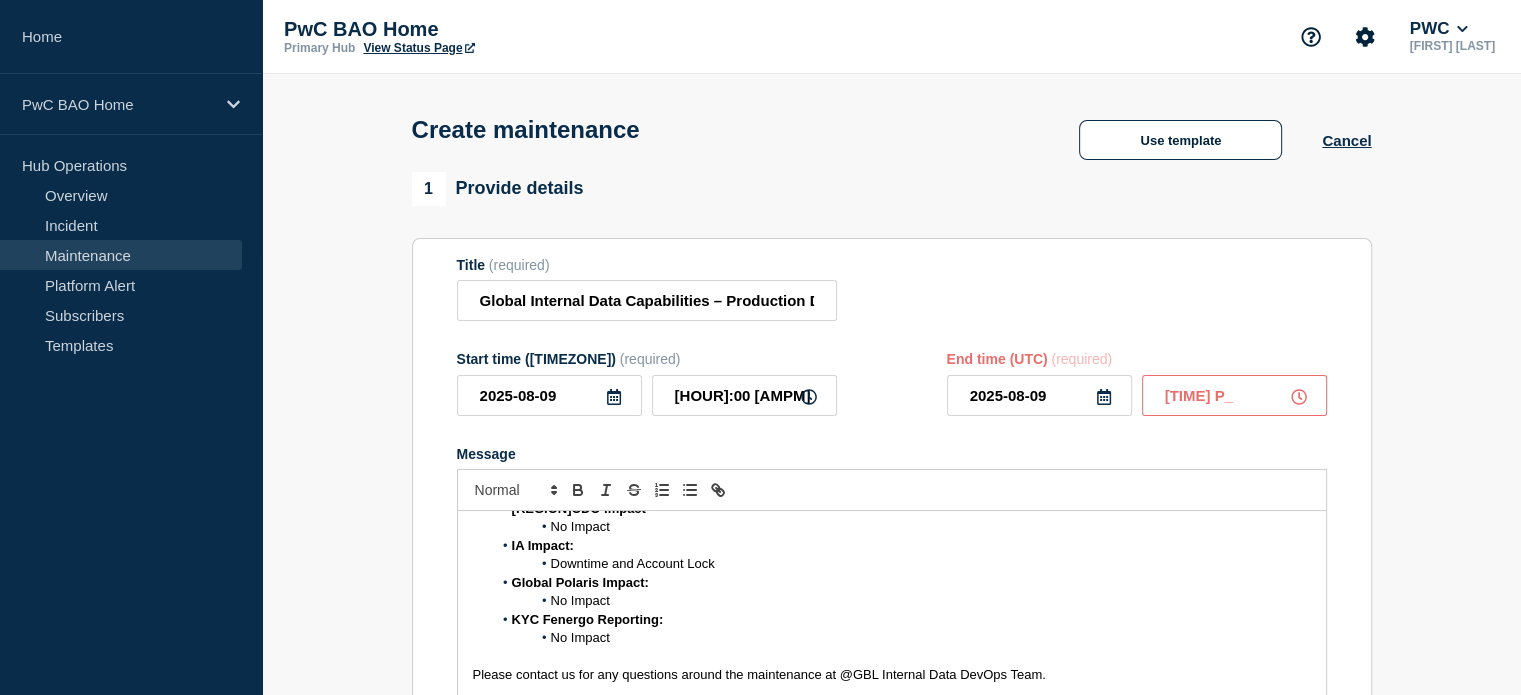 type on "06:00 PM" 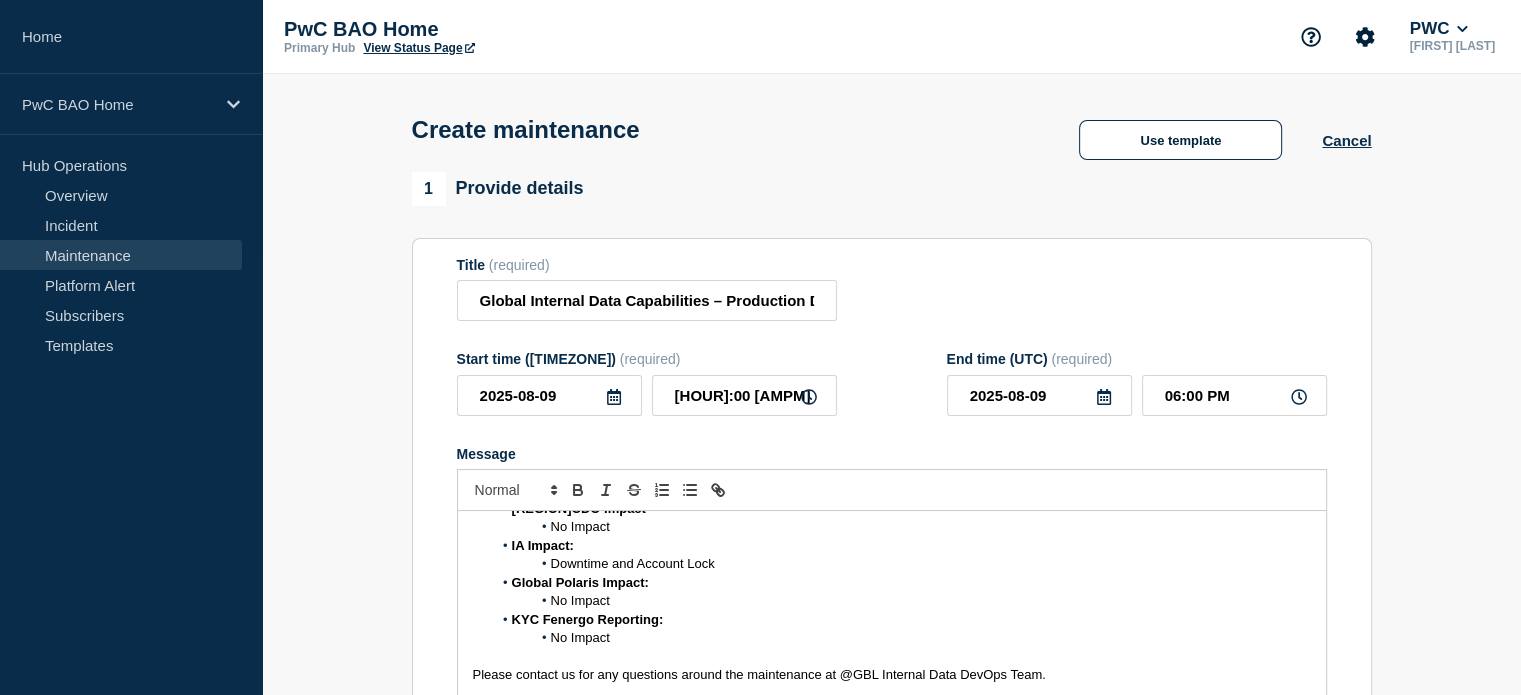 click on "Title  (required) Global Internal Data Capabilities – Production Deployment – 9 August 2025 Start time (UTC)  (required) [DATE] [TIME] End time (UTC)  (required) [DATE] [TIME] Message  Dear Data Platform Consumers:     Global Internal Data Capabilities - Operations Team will do an FY26 Aug 8.1 Release code deployment in the Production environment and will include downtime.     Please refer to the details pertaining to the activity below.     Environment:  Production       Change Duration: 9 August 2025 12:00 AM ET to 9 August 2025 2:00 PM ET   (*** Change duration is inclusive of deployment and post-production validation window***)     RFC Number :  CHG1503398       Deployment Window:    Planned start:  [DATE] [TIME]  Planned end:   [DATE] [TIME]    Downtime:   Planned Service Downtime Start:  [DATE] [TIME]  Planned Service Downtime End:    [DATE] [TIME]     Post-Production Validation Window:        GCDO Impact:" 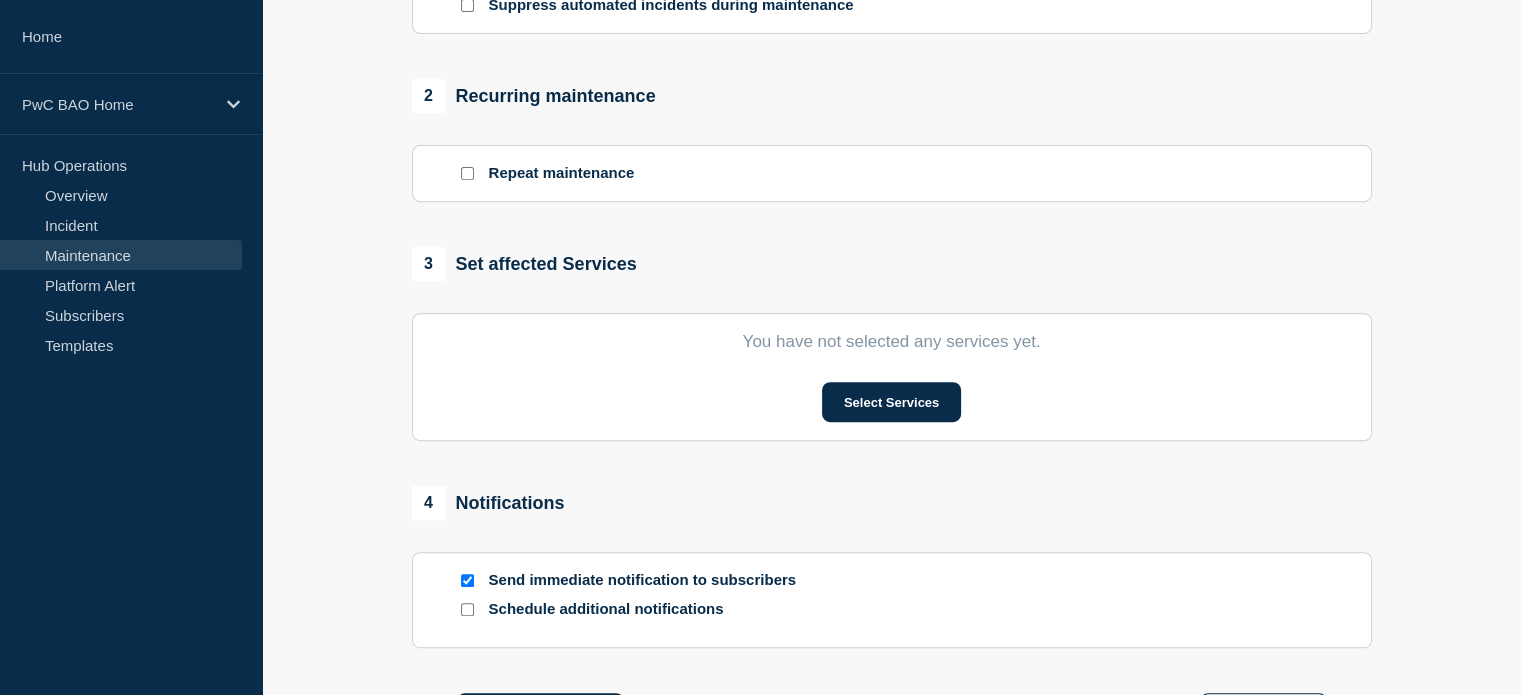 scroll, scrollTop: 800, scrollLeft: 0, axis: vertical 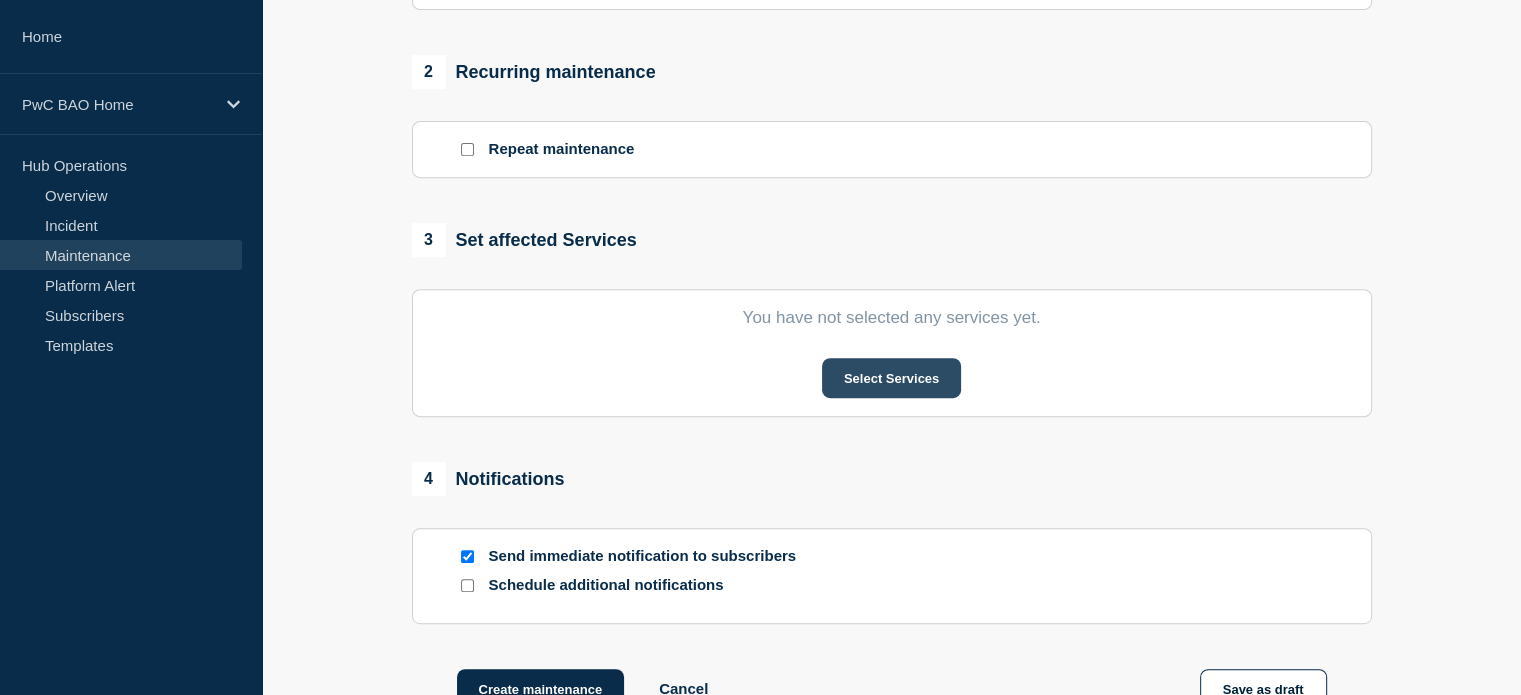 click on "Select Services" at bounding box center [891, 378] 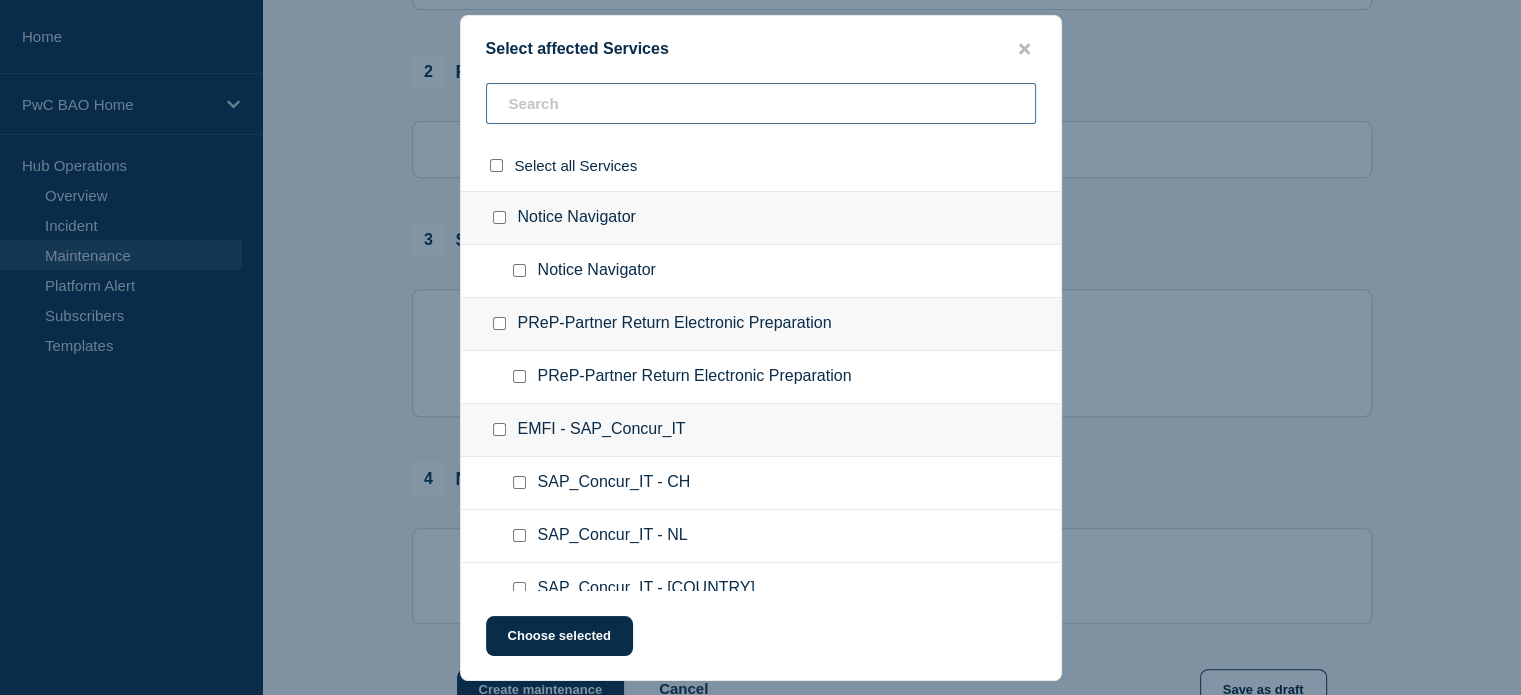 click at bounding box center (761, 103) 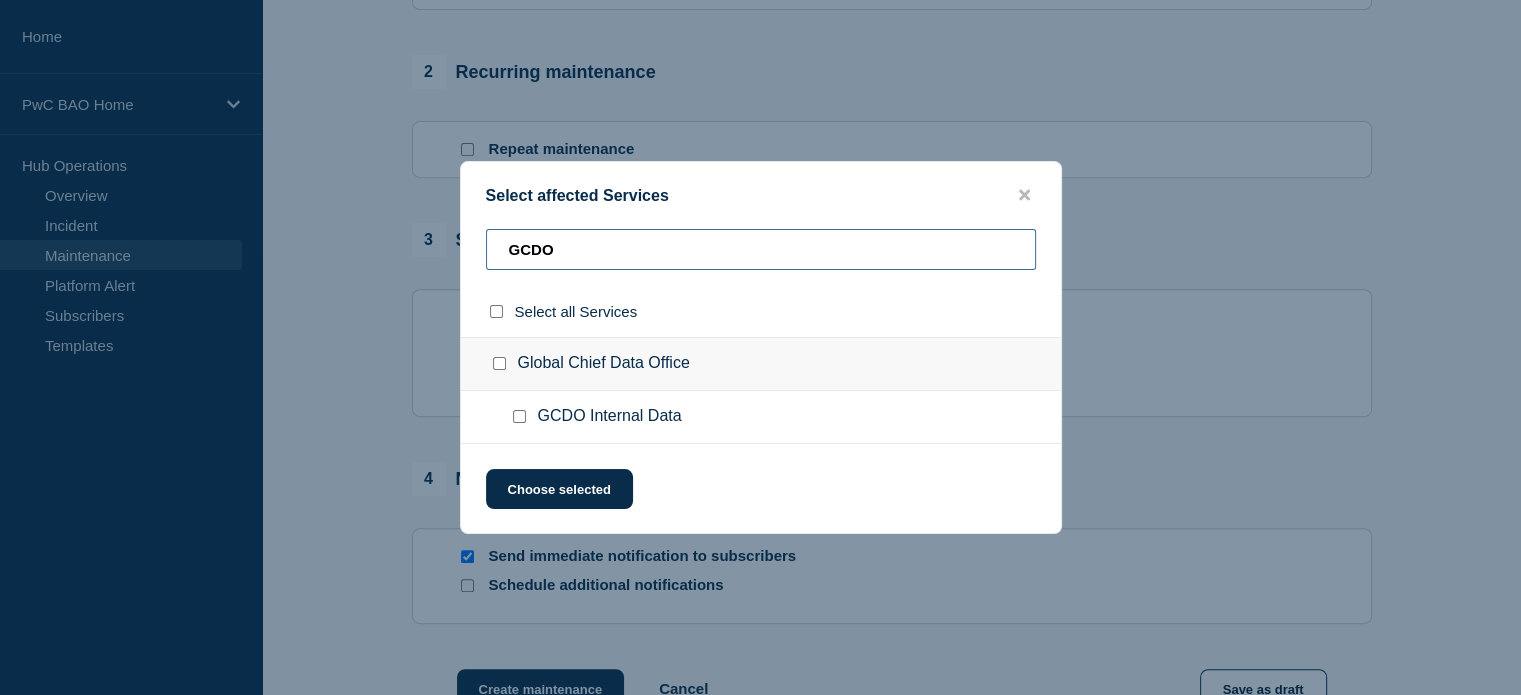 type on "GCDO" 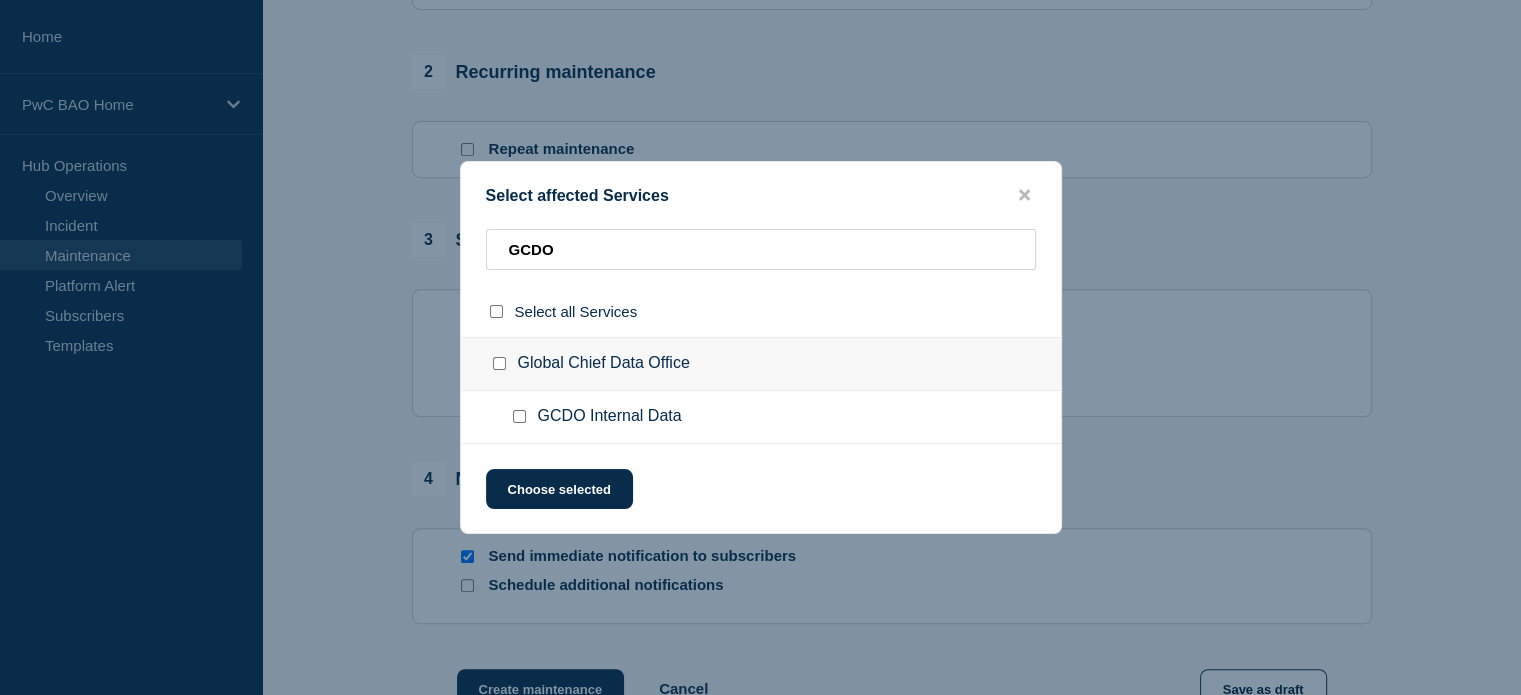 click at bounding box center (519, 416) 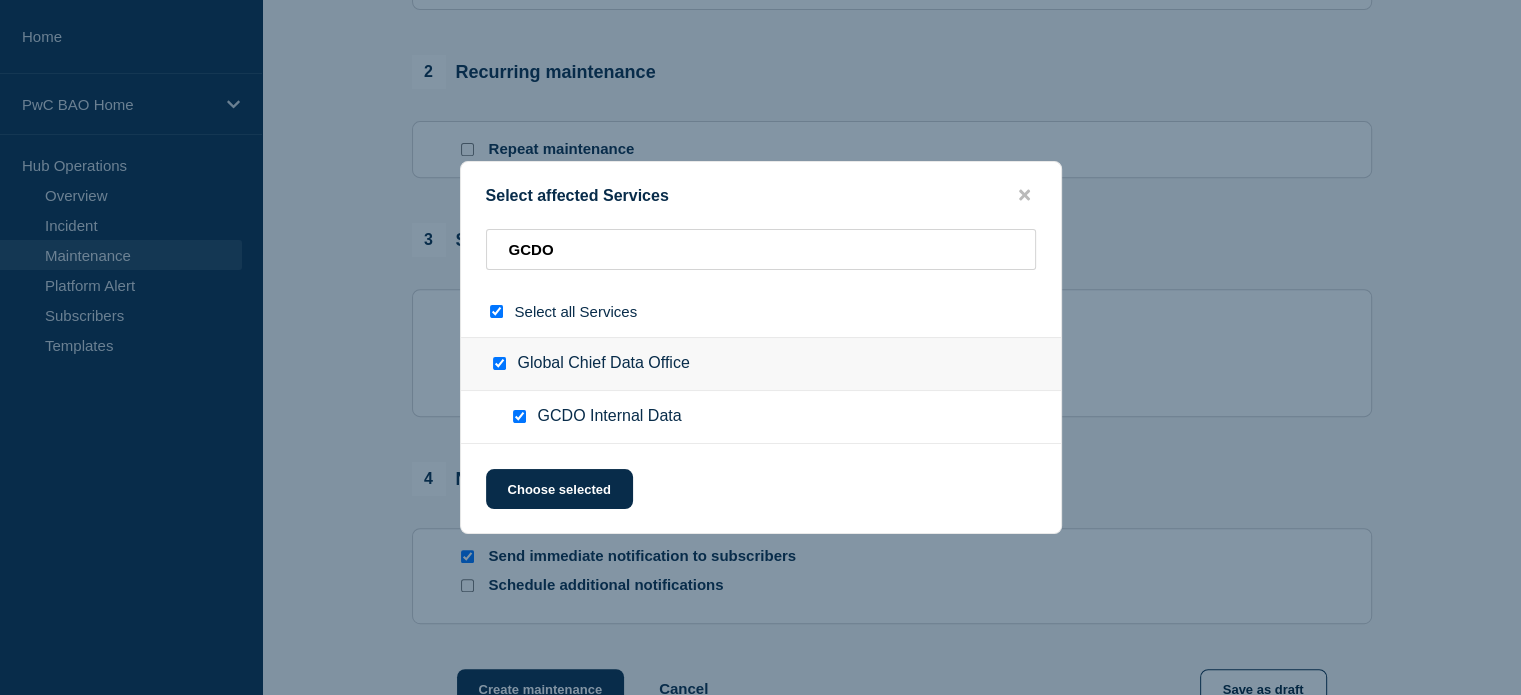 checkbox on "true" 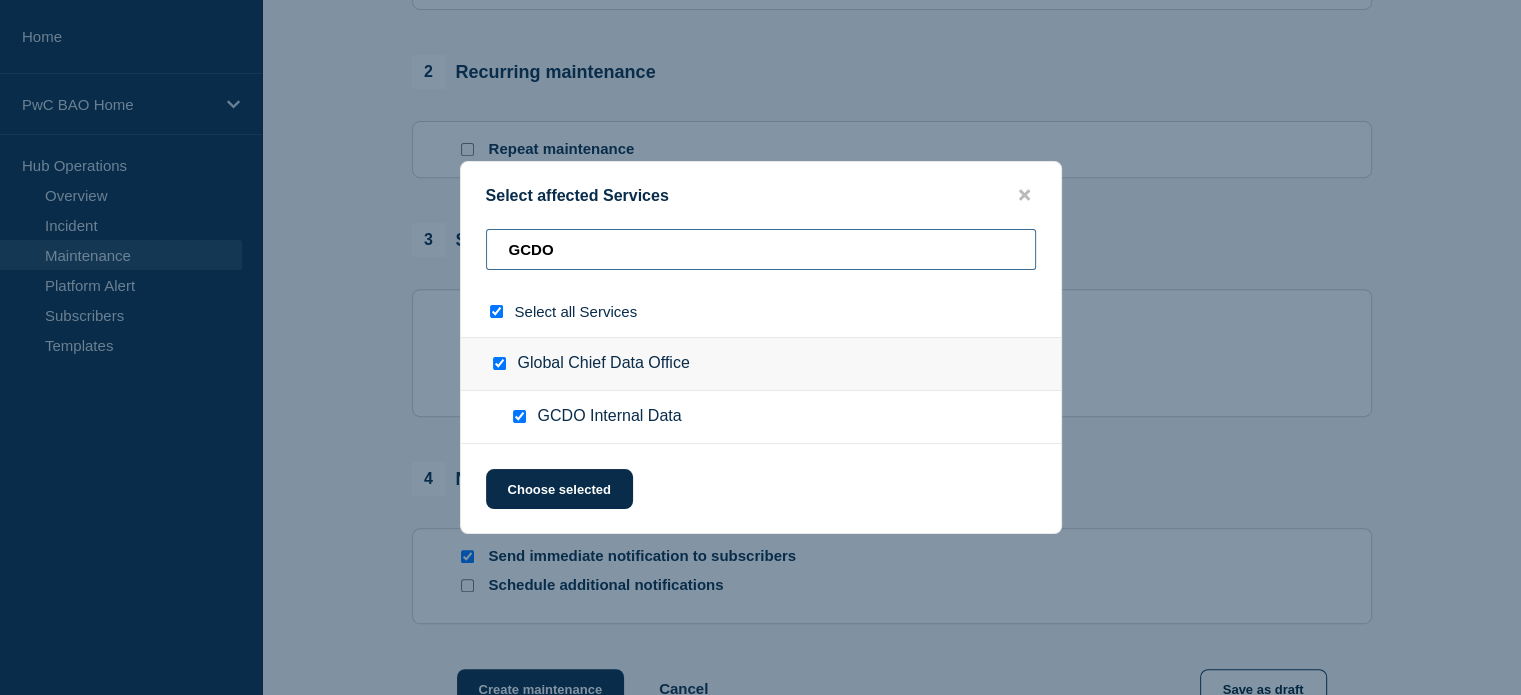 drag, startPoint x: 585, startPoint y: 247, endPoint x: 464, endPoint y: 247, distance: 121 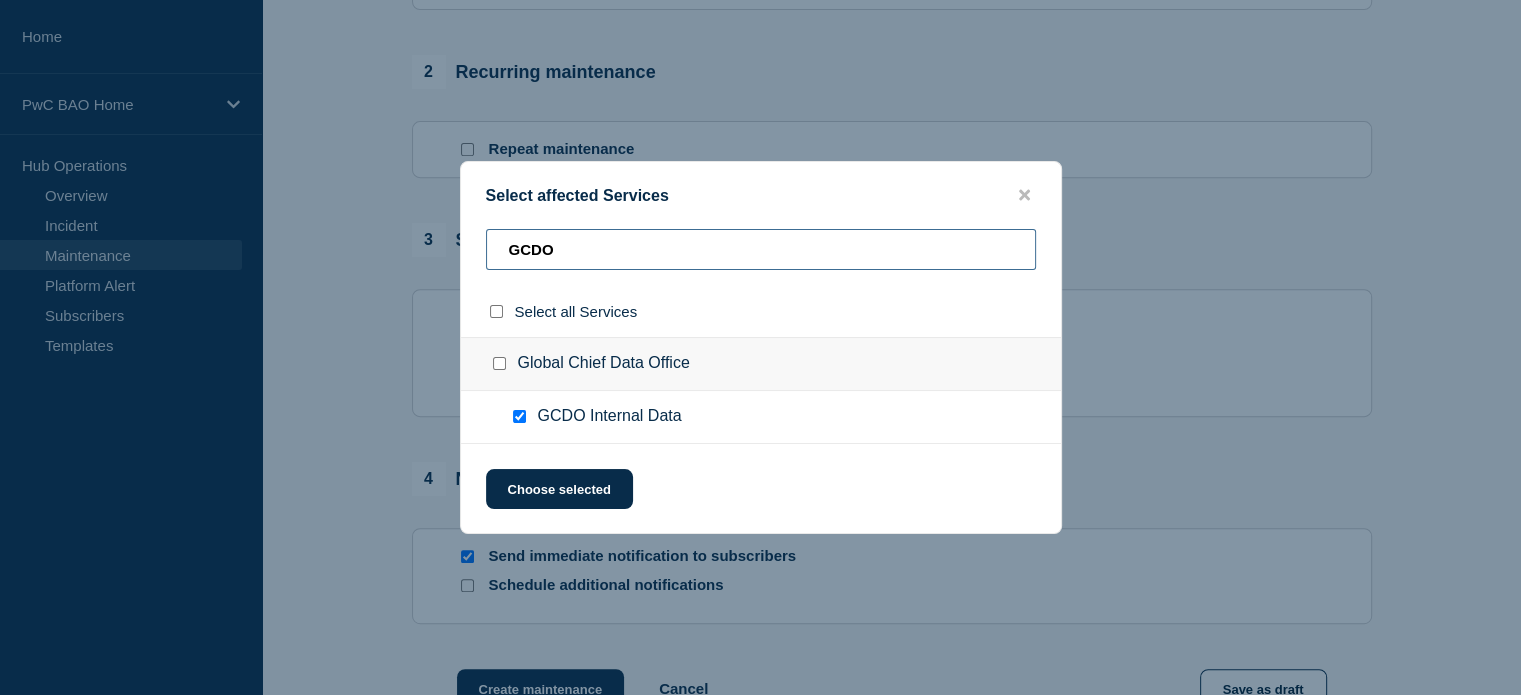 type on "U" 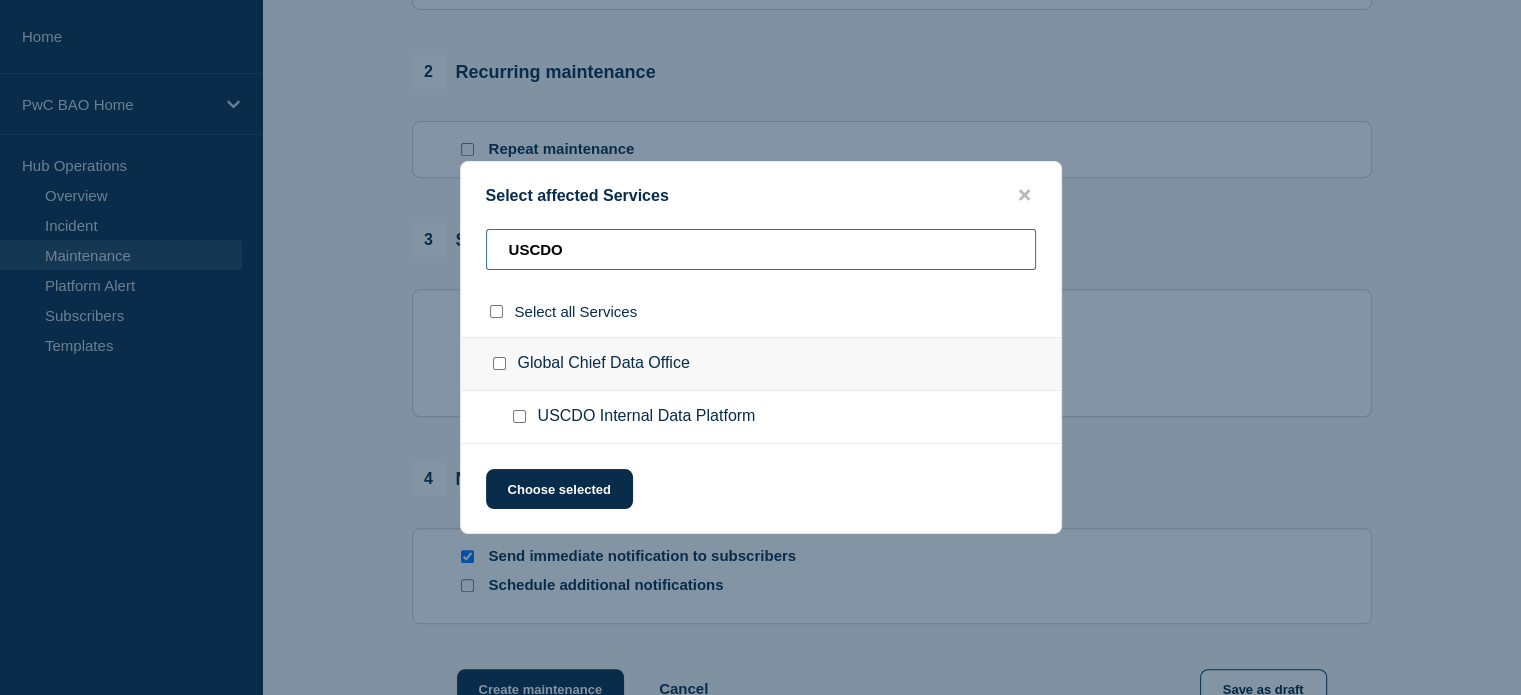 type on "USCDO" 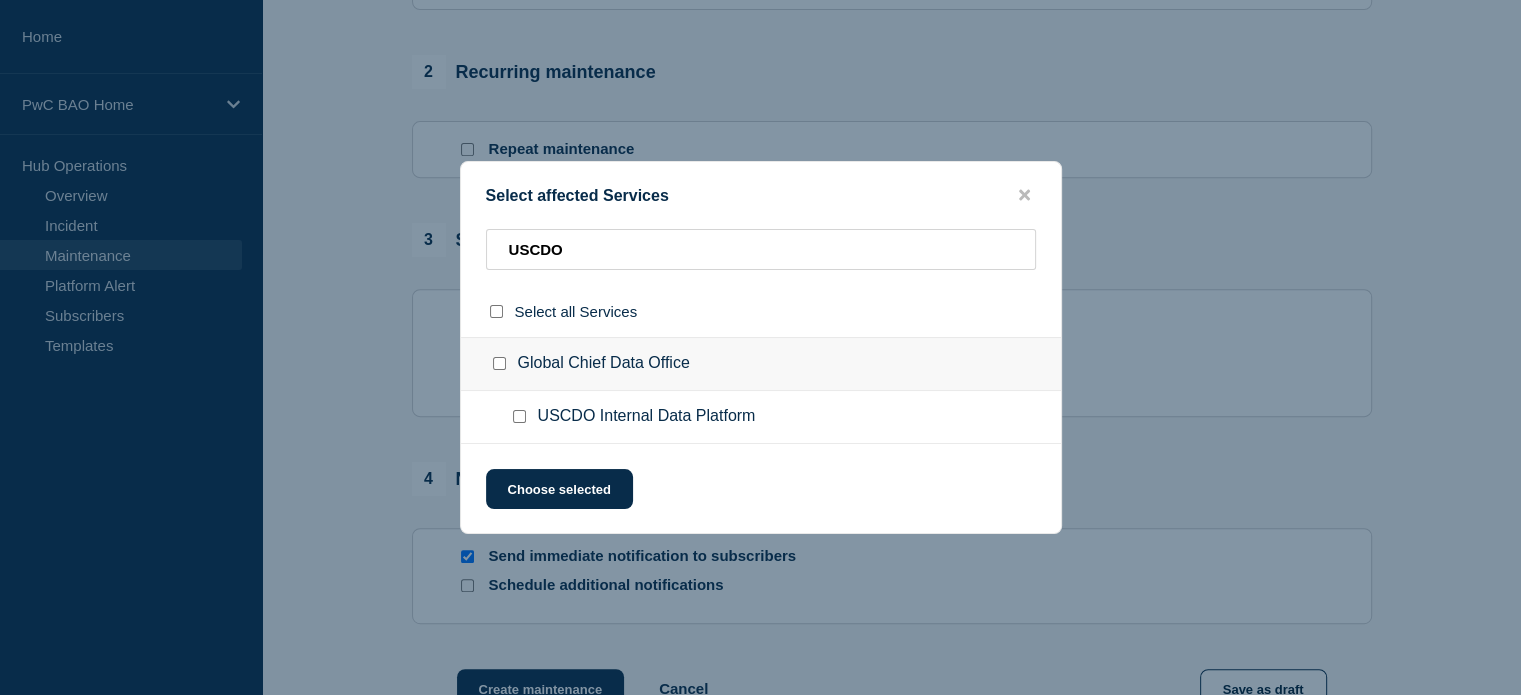 click at bounding box center [519, 416] 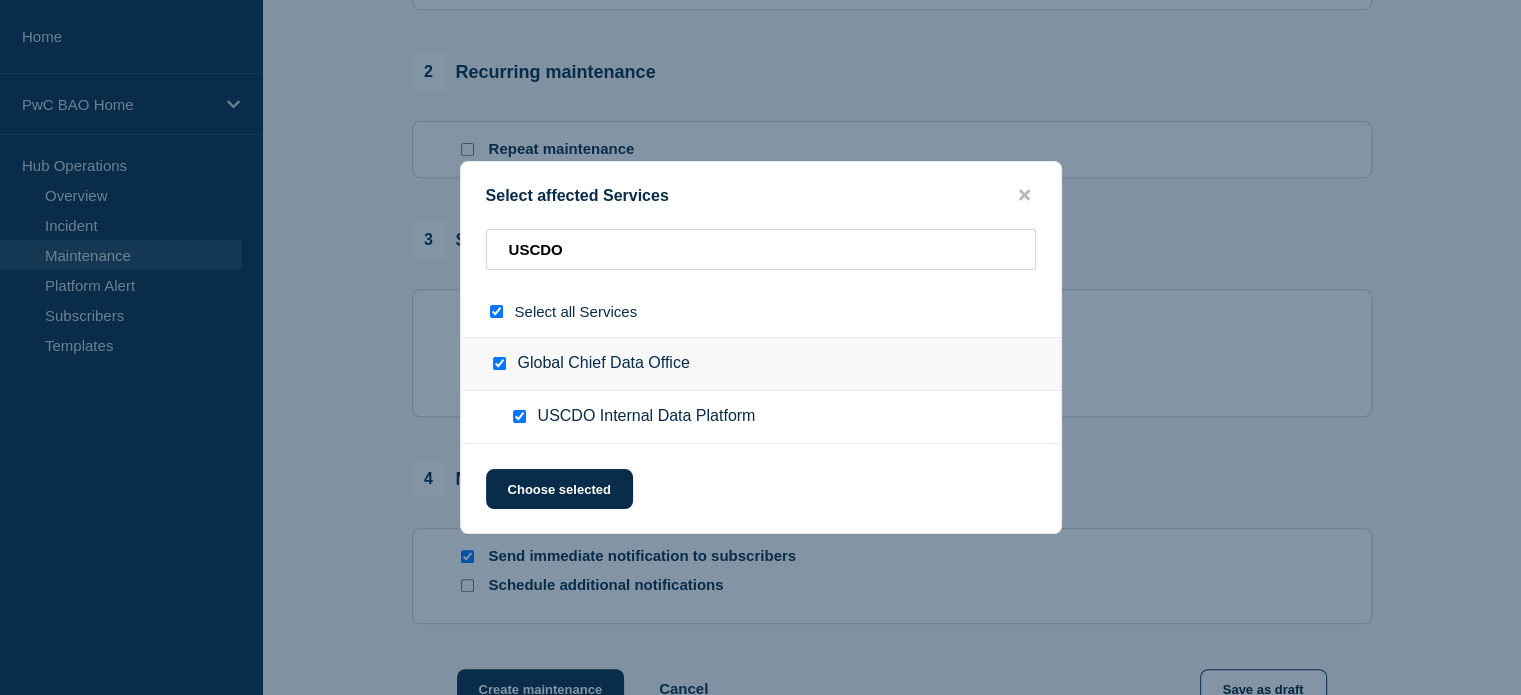 checkbox on "true" 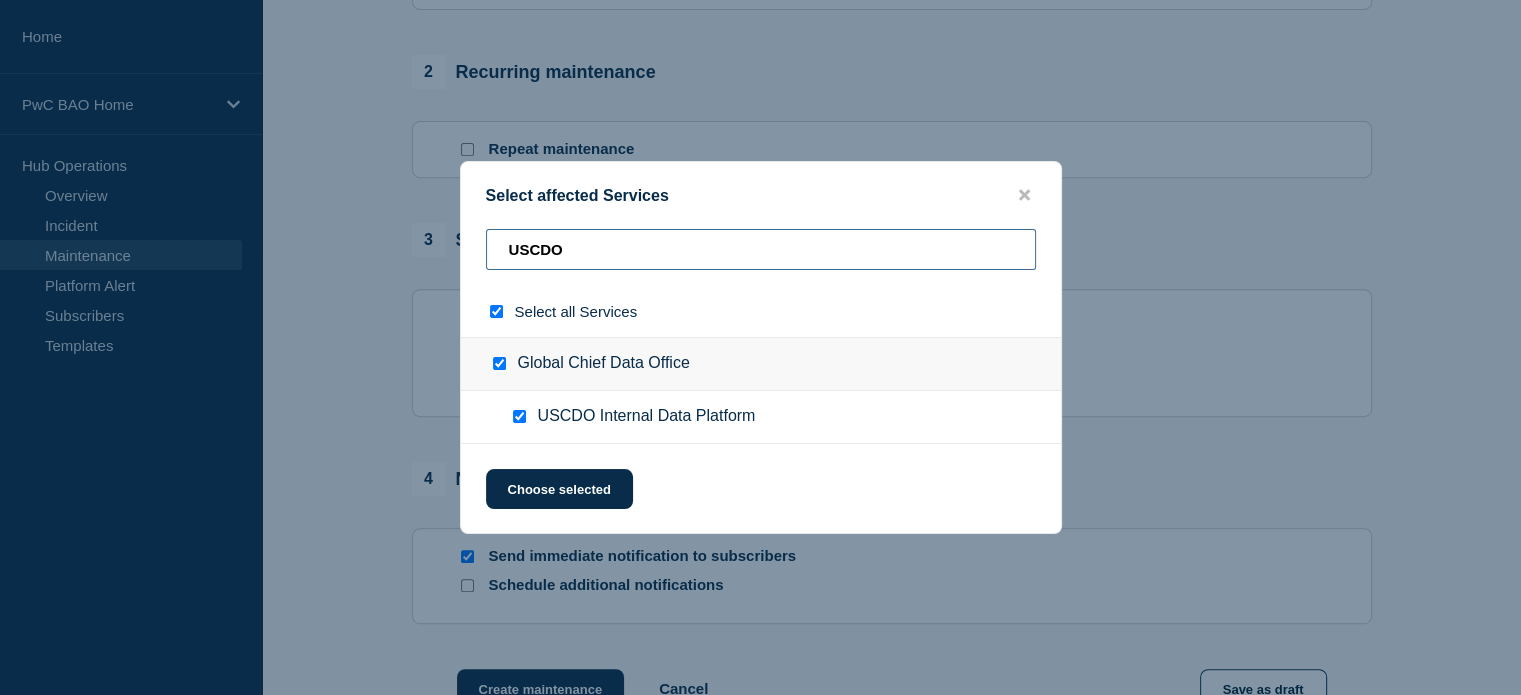 drag, startPoint x: 607, startPoint y: 251, endPoint x: 488, endPoint y: 251, distance: 119 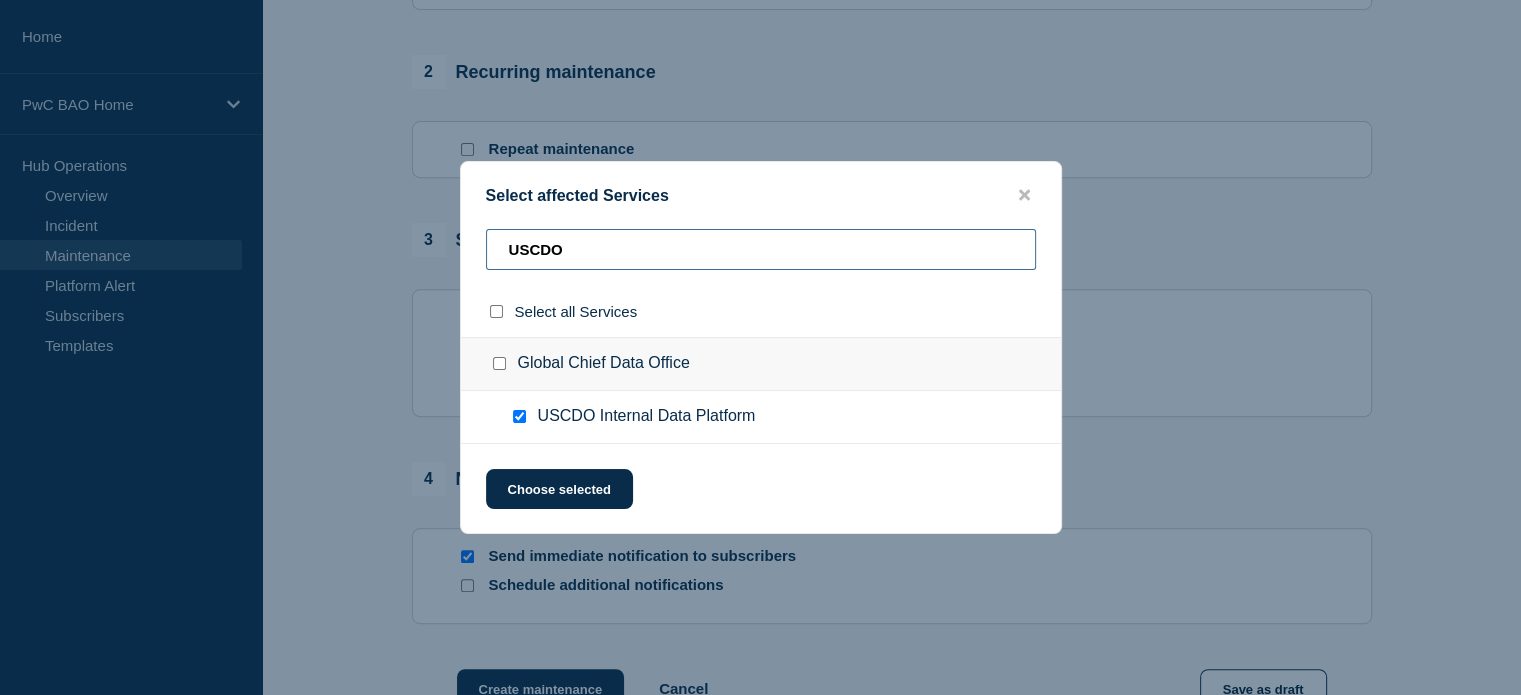 type on "I" 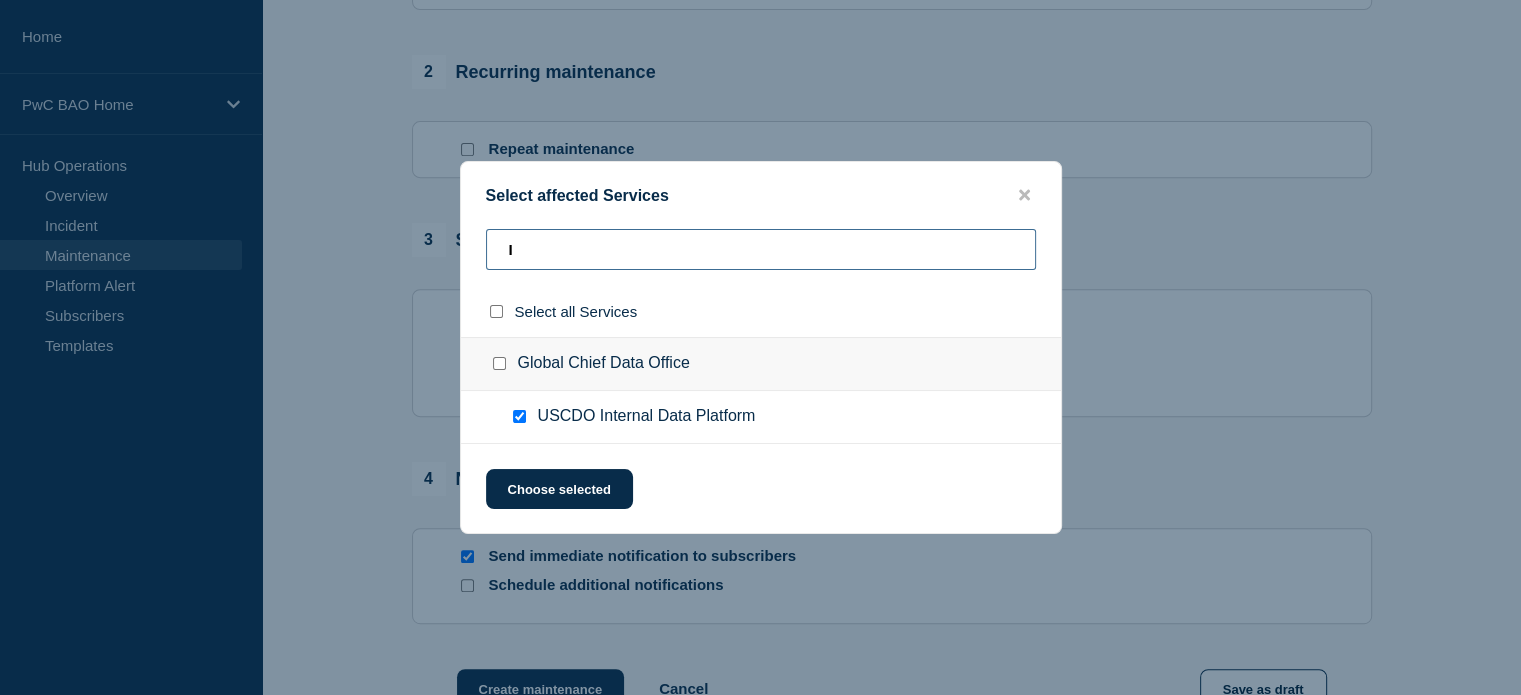 checkbox on "false" 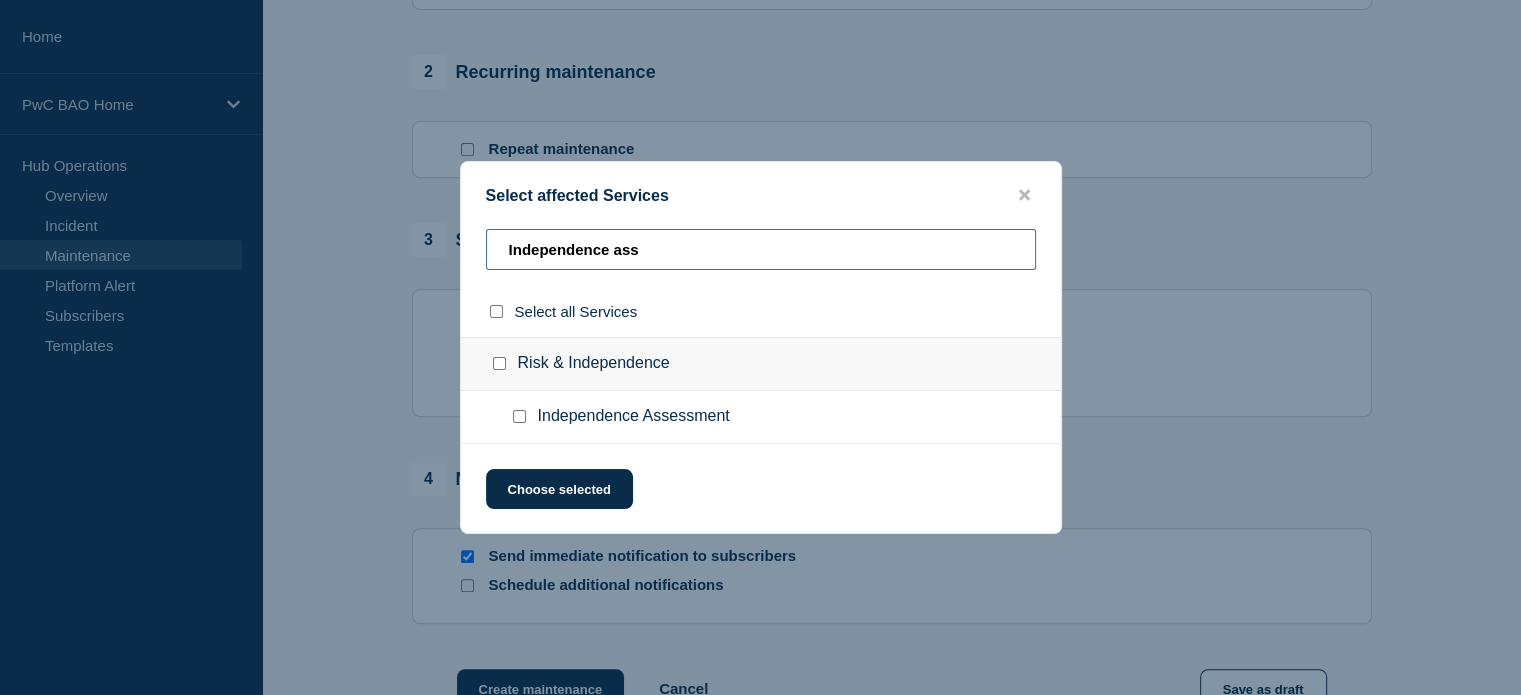 type on "Independence ass" 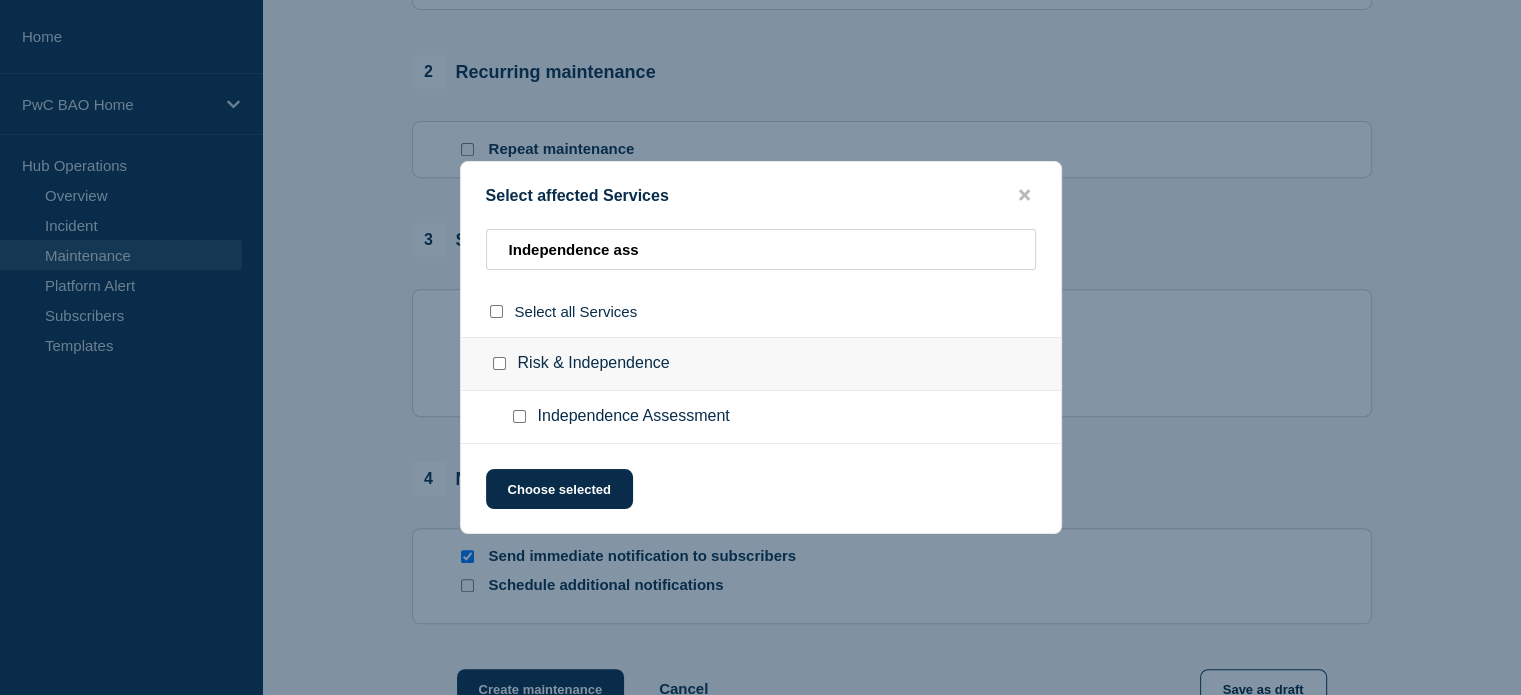 click at bounding box center (519, 416) 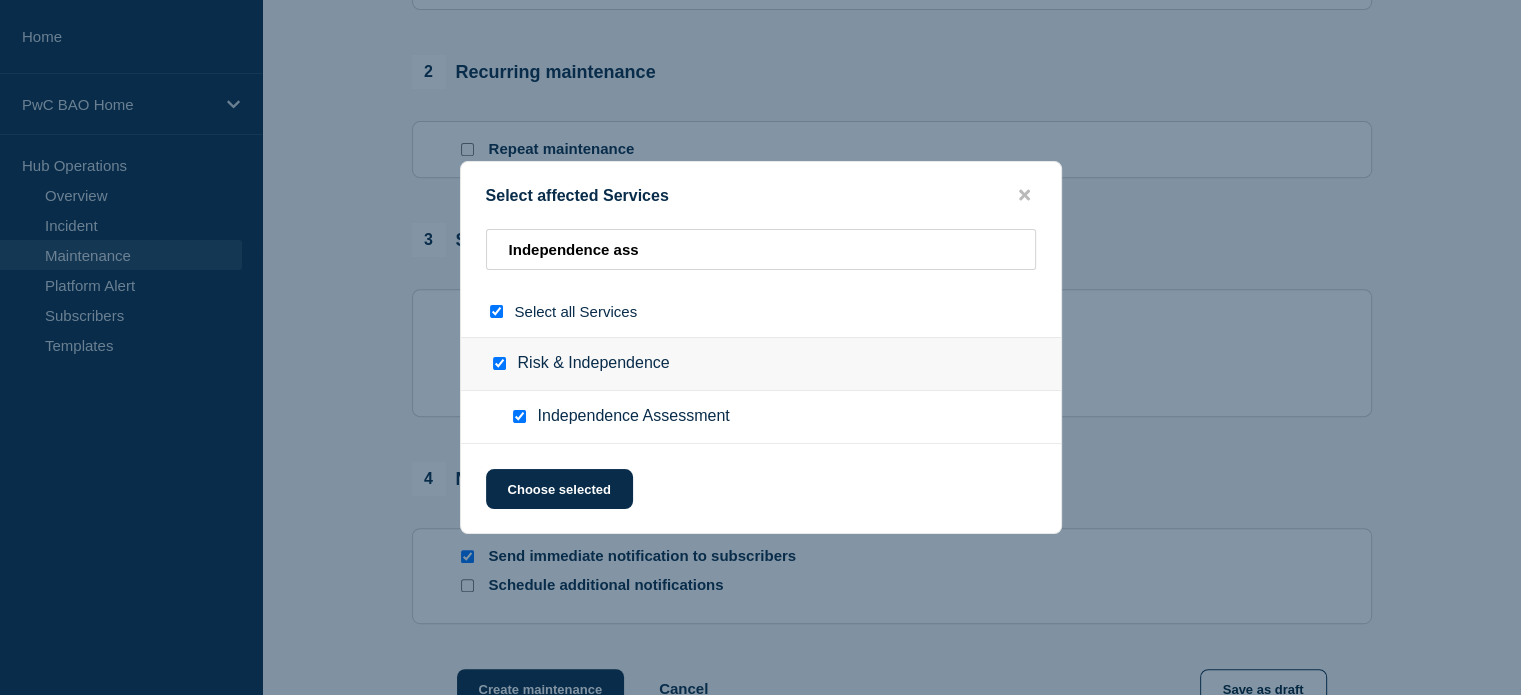 checkbox on "true" 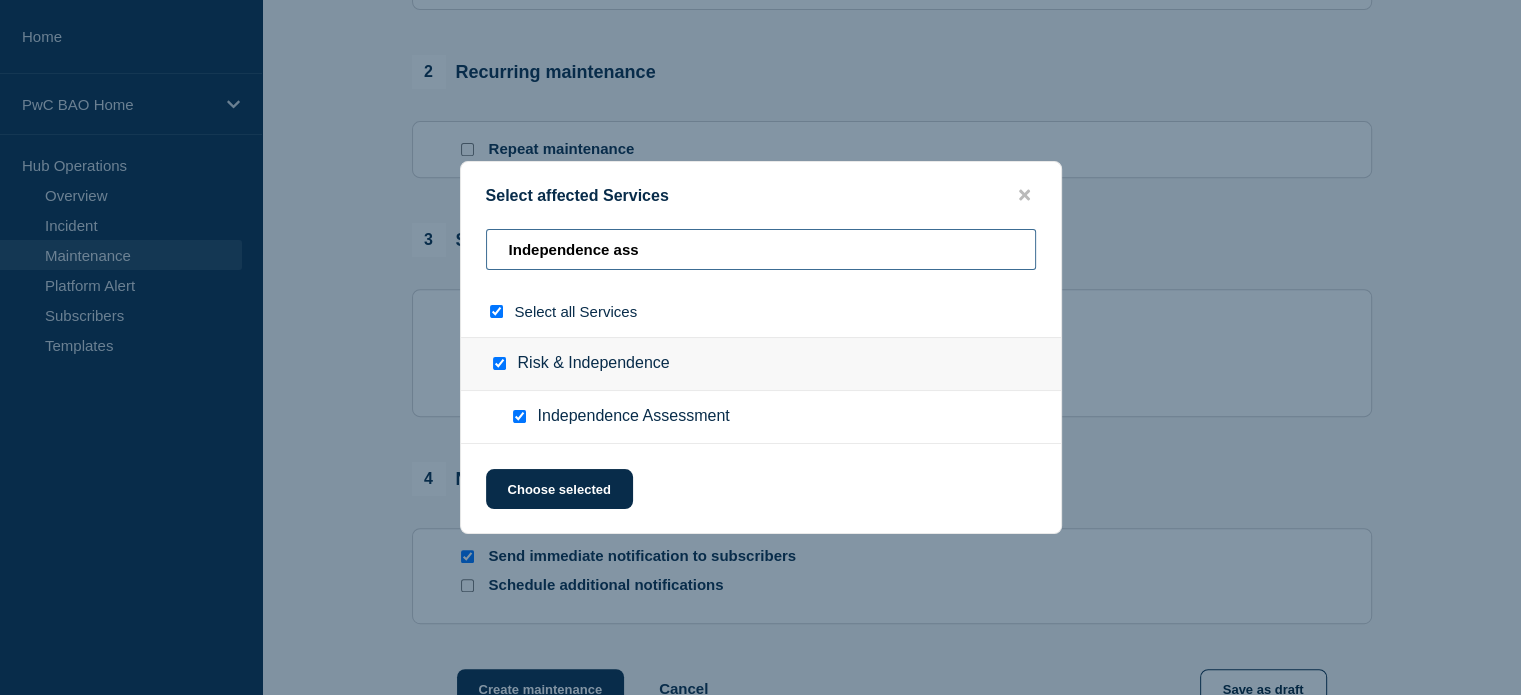 drag, startPoint x: 668, startPoint y: 253, endPoint x: 488, endPoint y: 252, distance: 180.00278 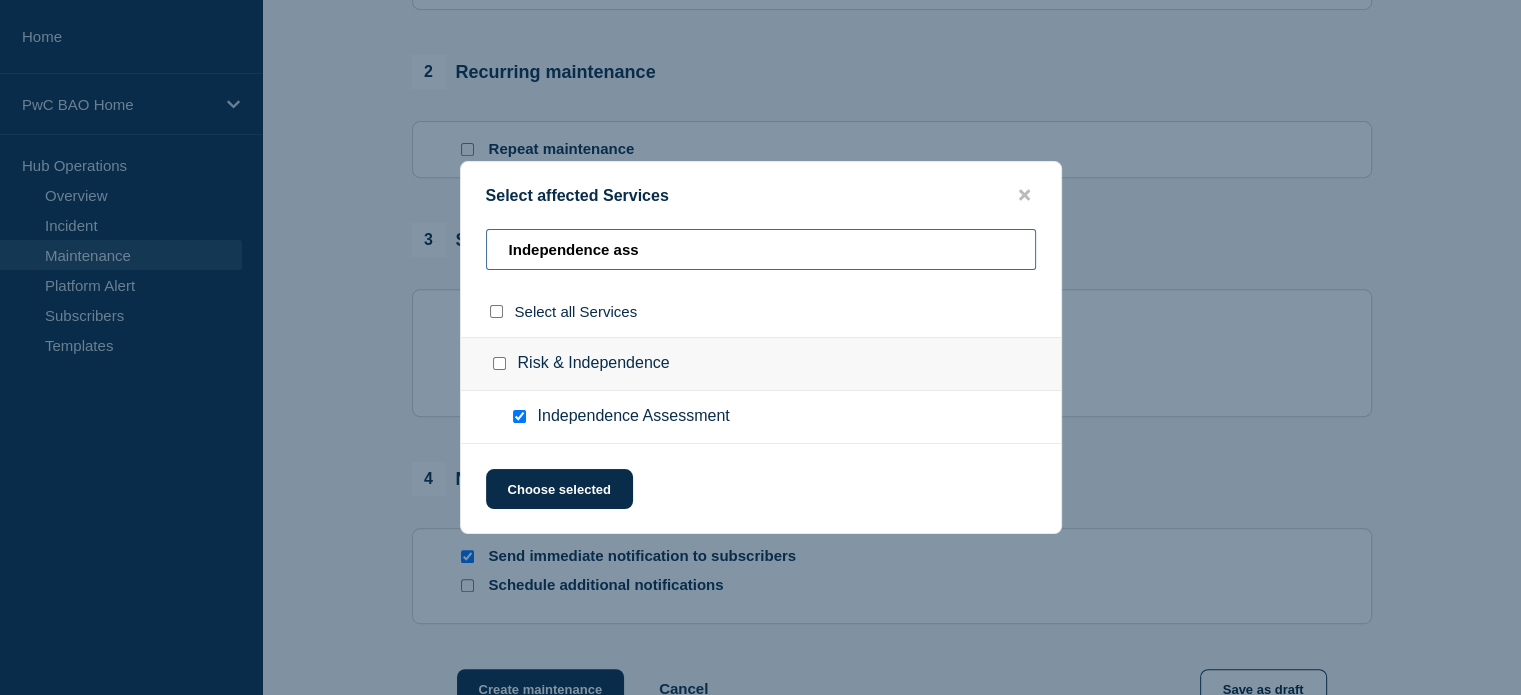 type on "g" 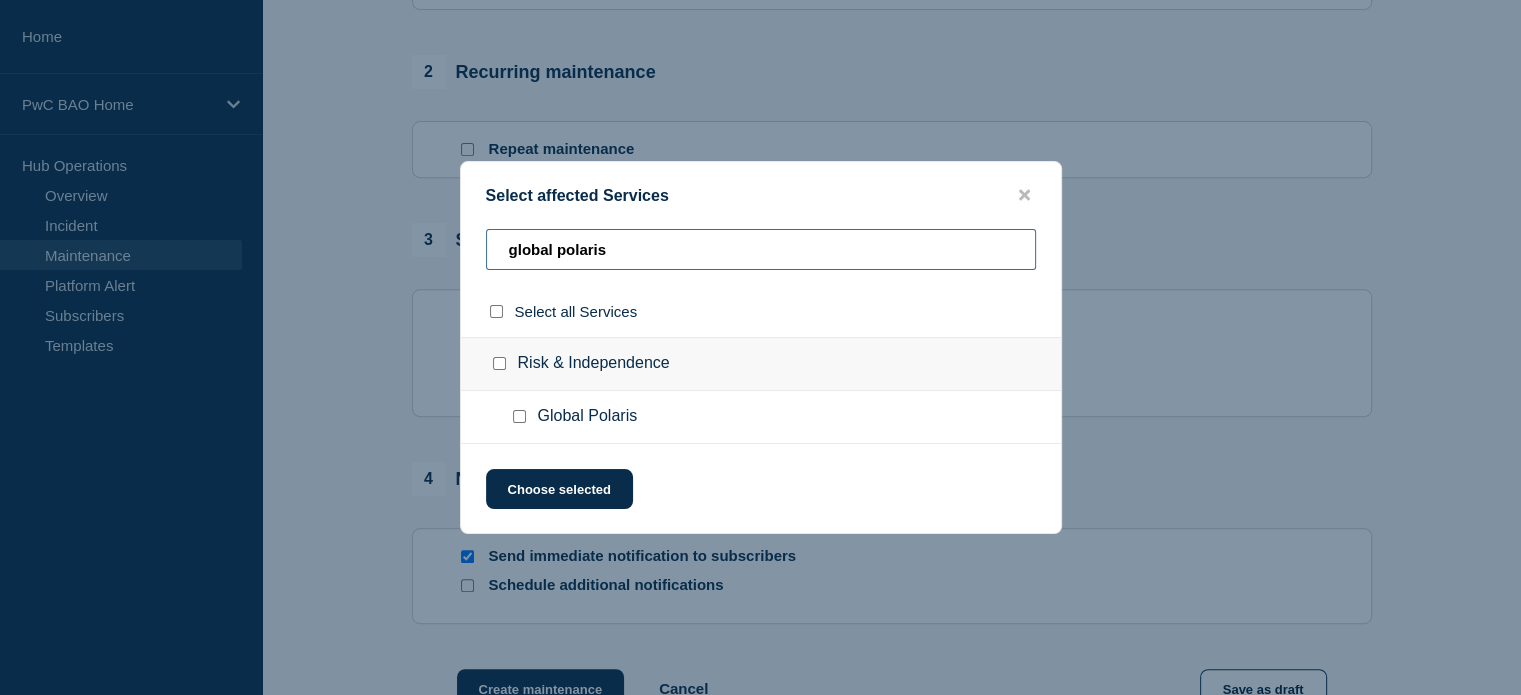 type on "global polaris" 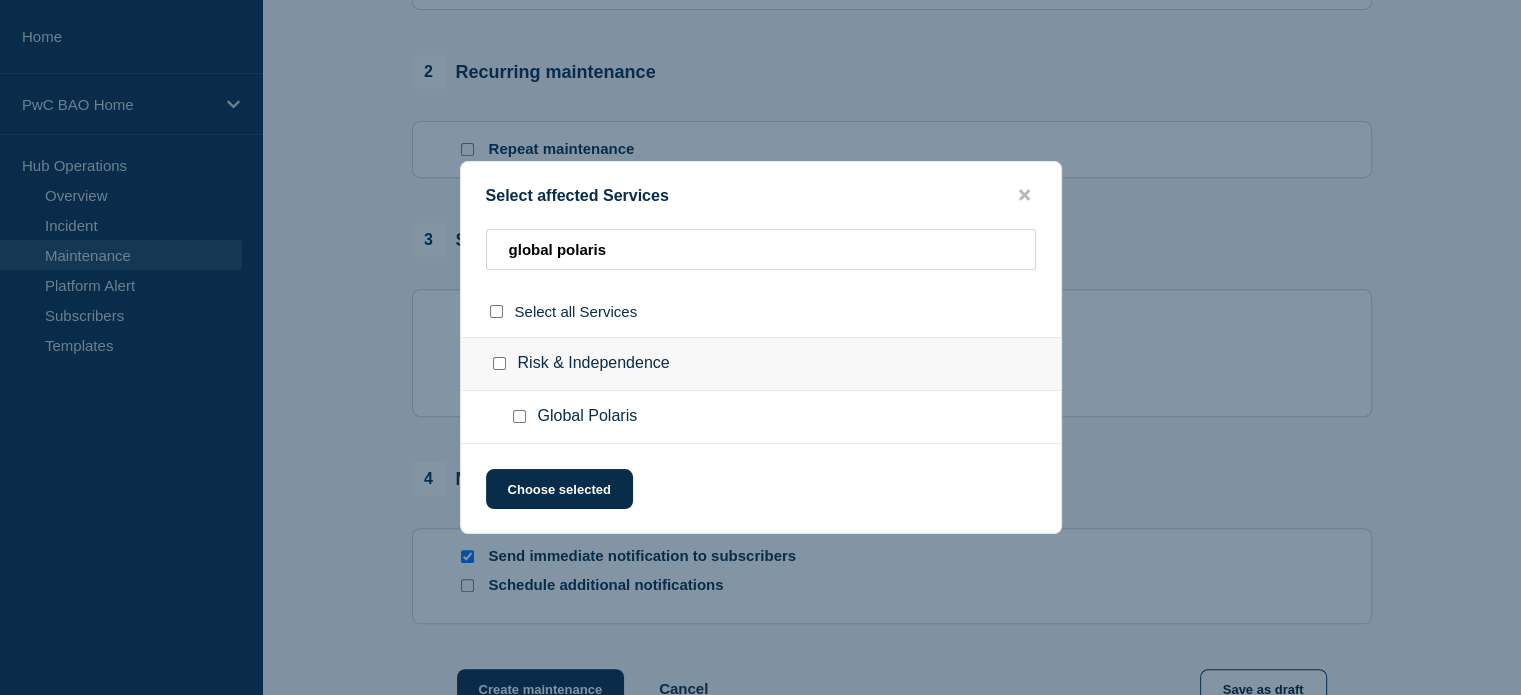 click at bounding box center (519, 416) 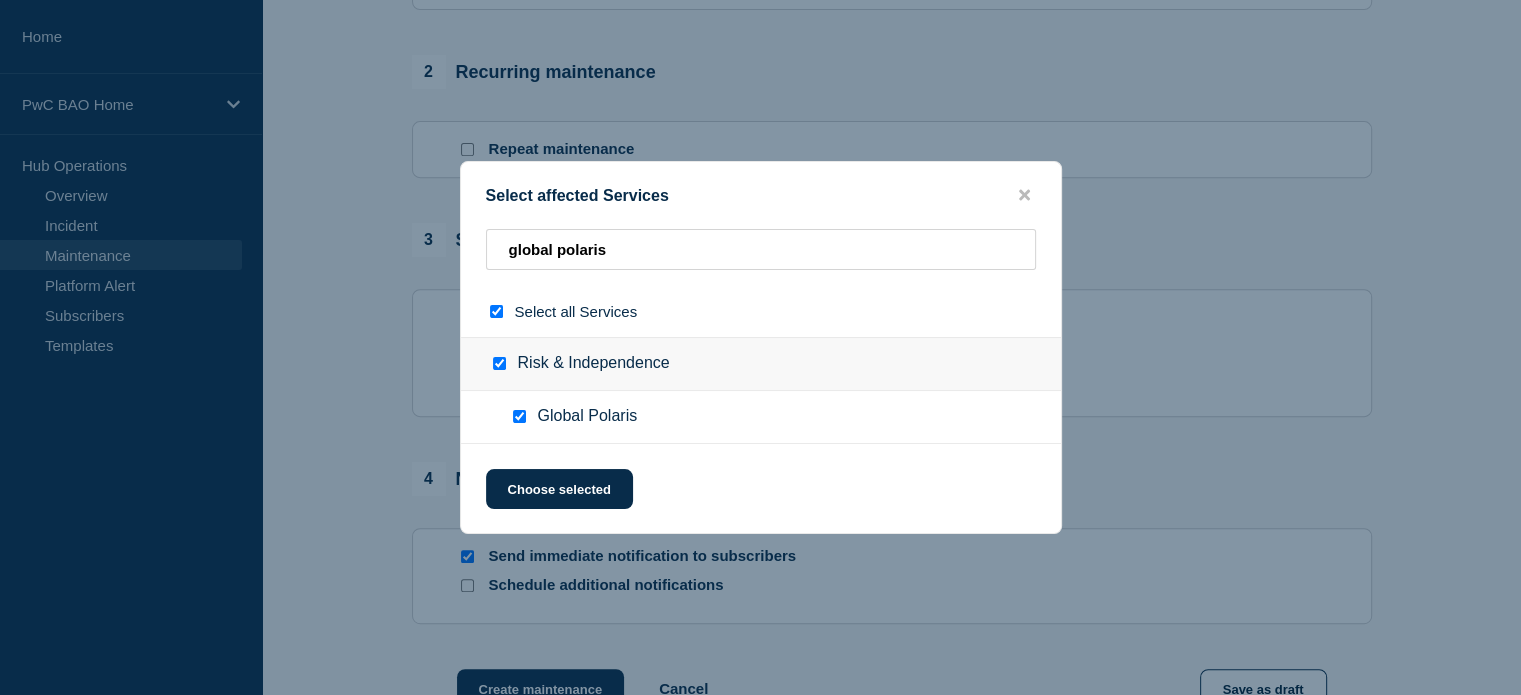 checkbox on "true" 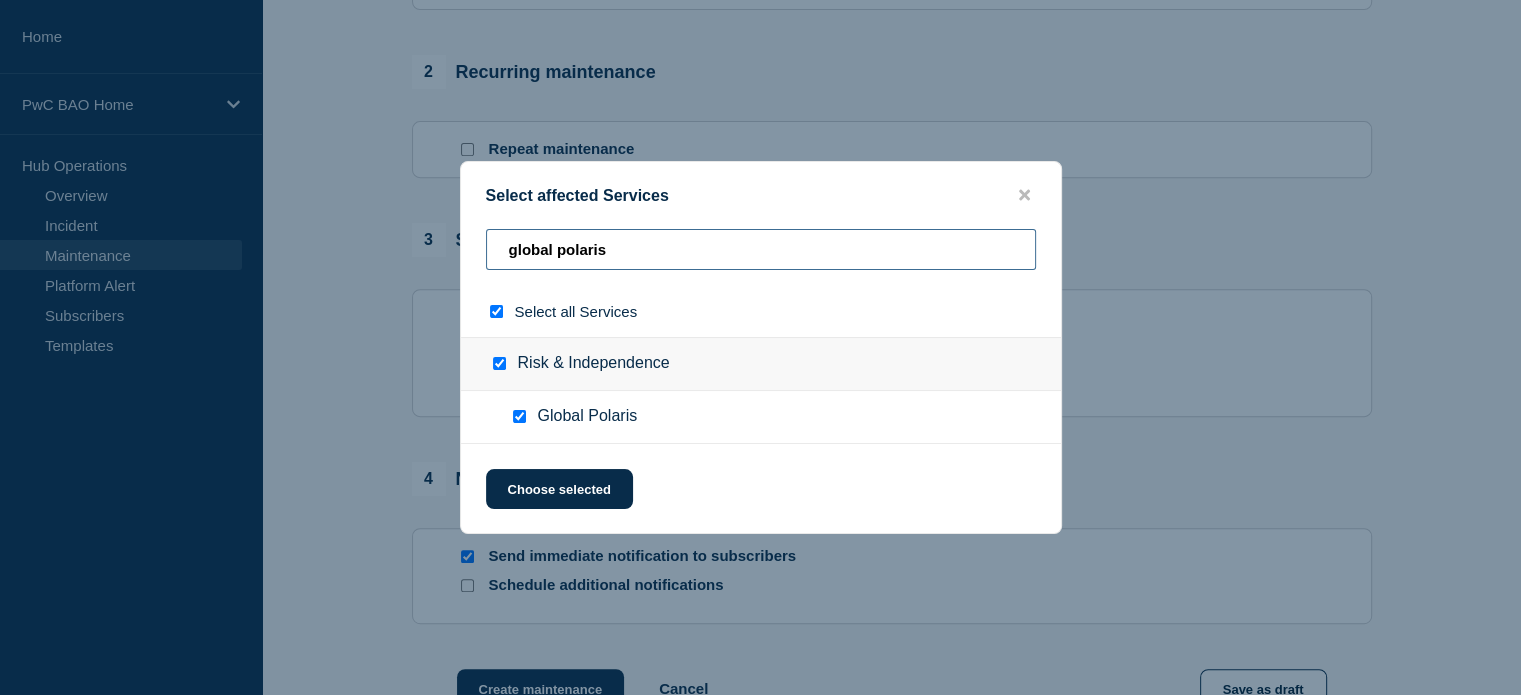 drag, startPoint x: 626, startPoint y: 255, endPoint x: 371, endPoint y: 255, distance: 255 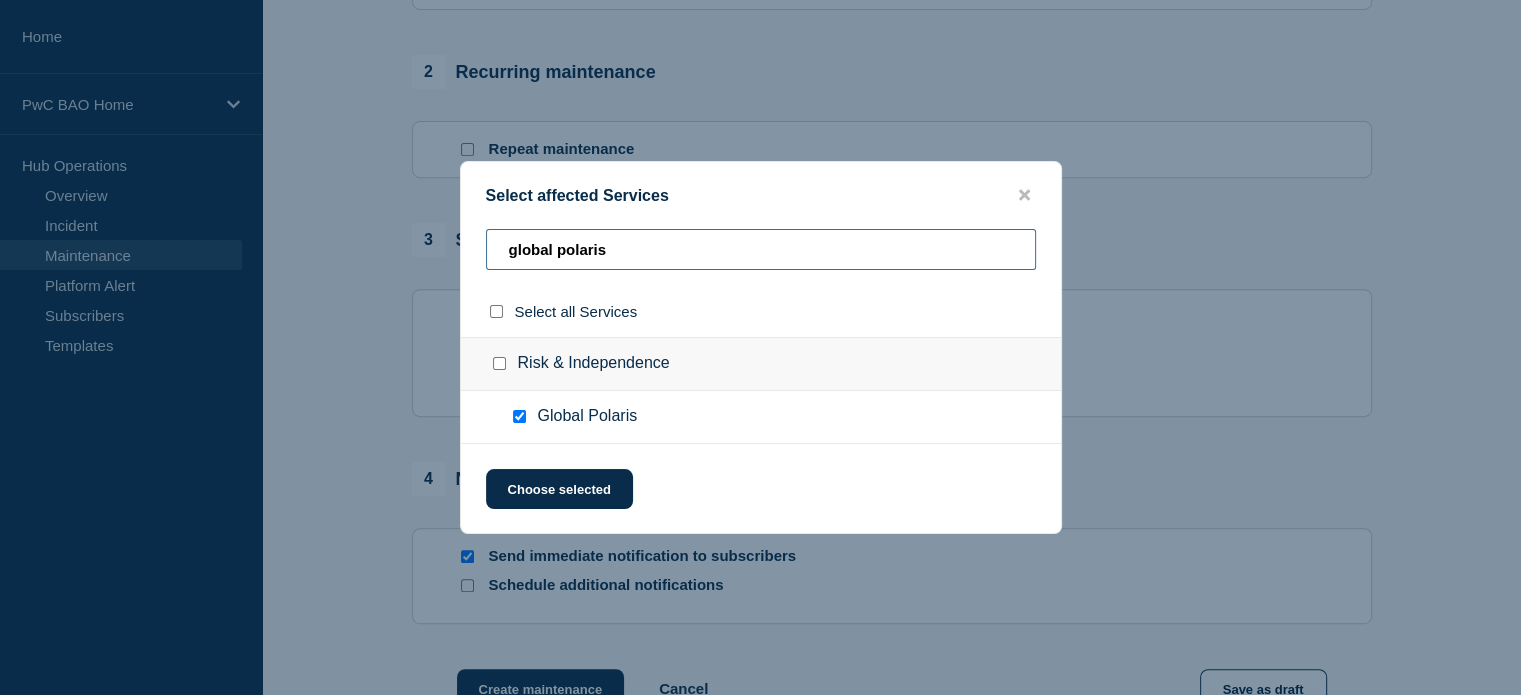type on "k" 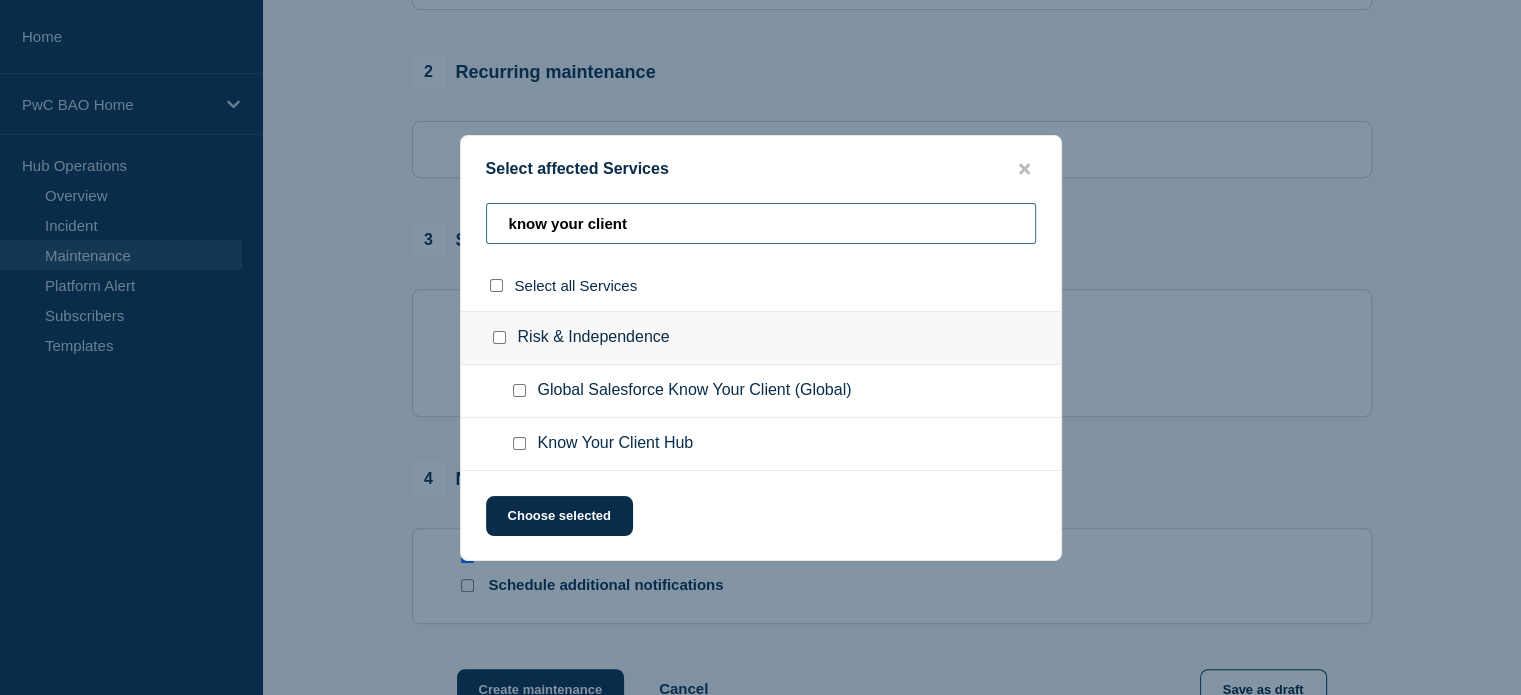 type on "know your client" 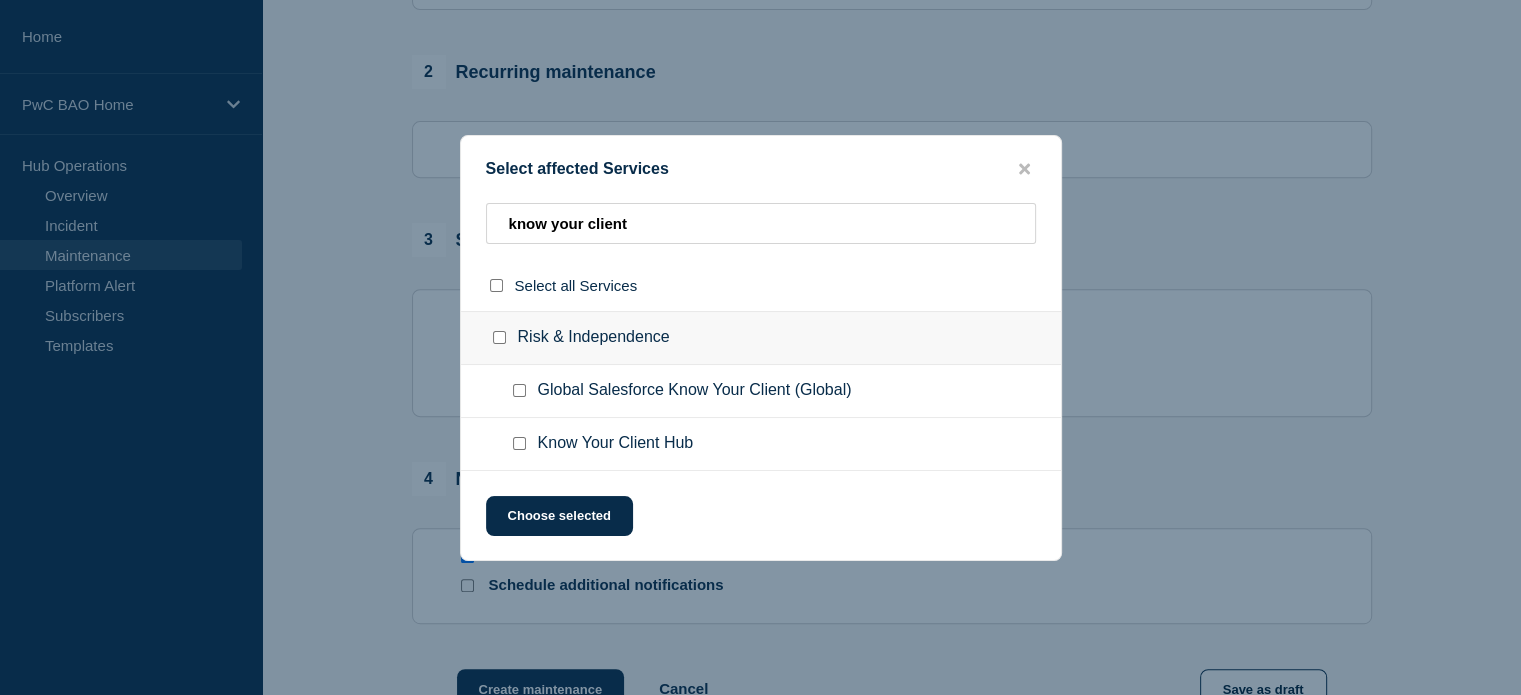 click at bounding box center (519, 443) 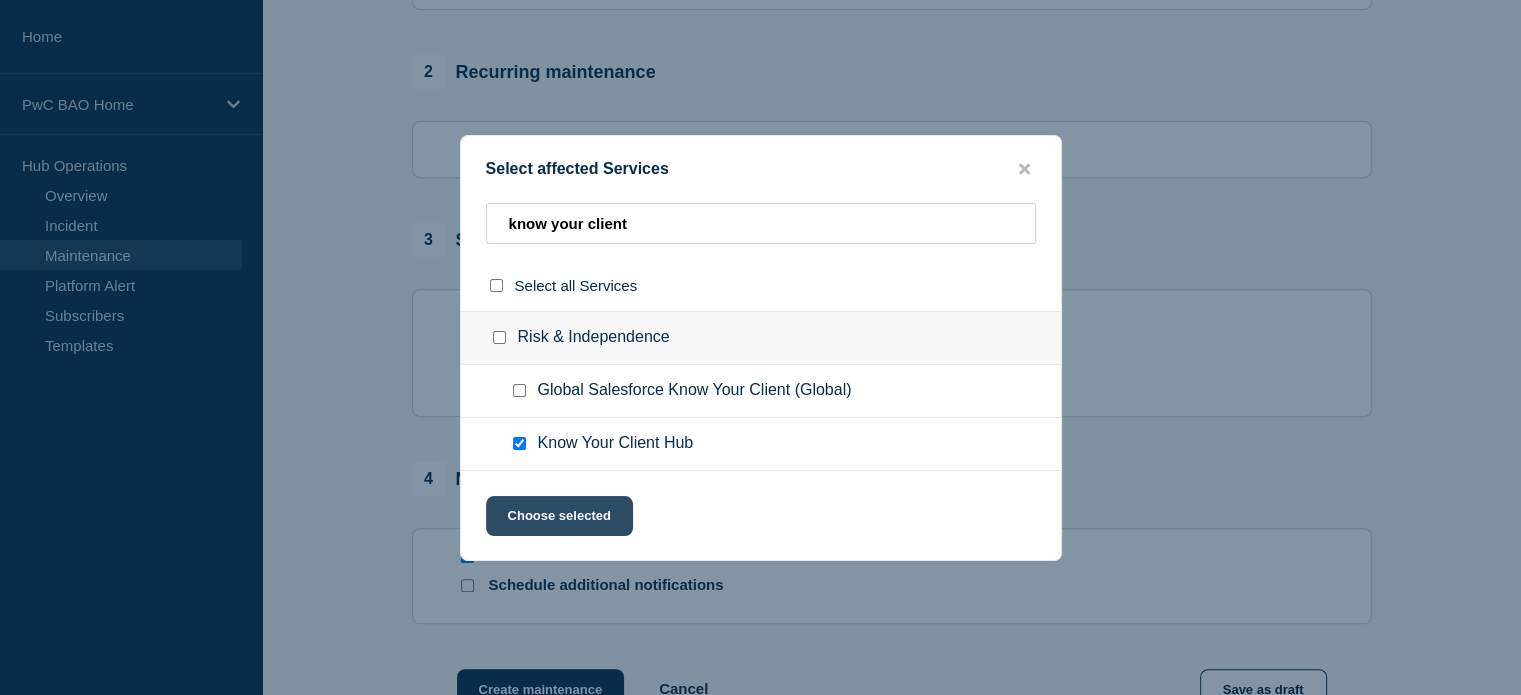 click on "Choose selected" 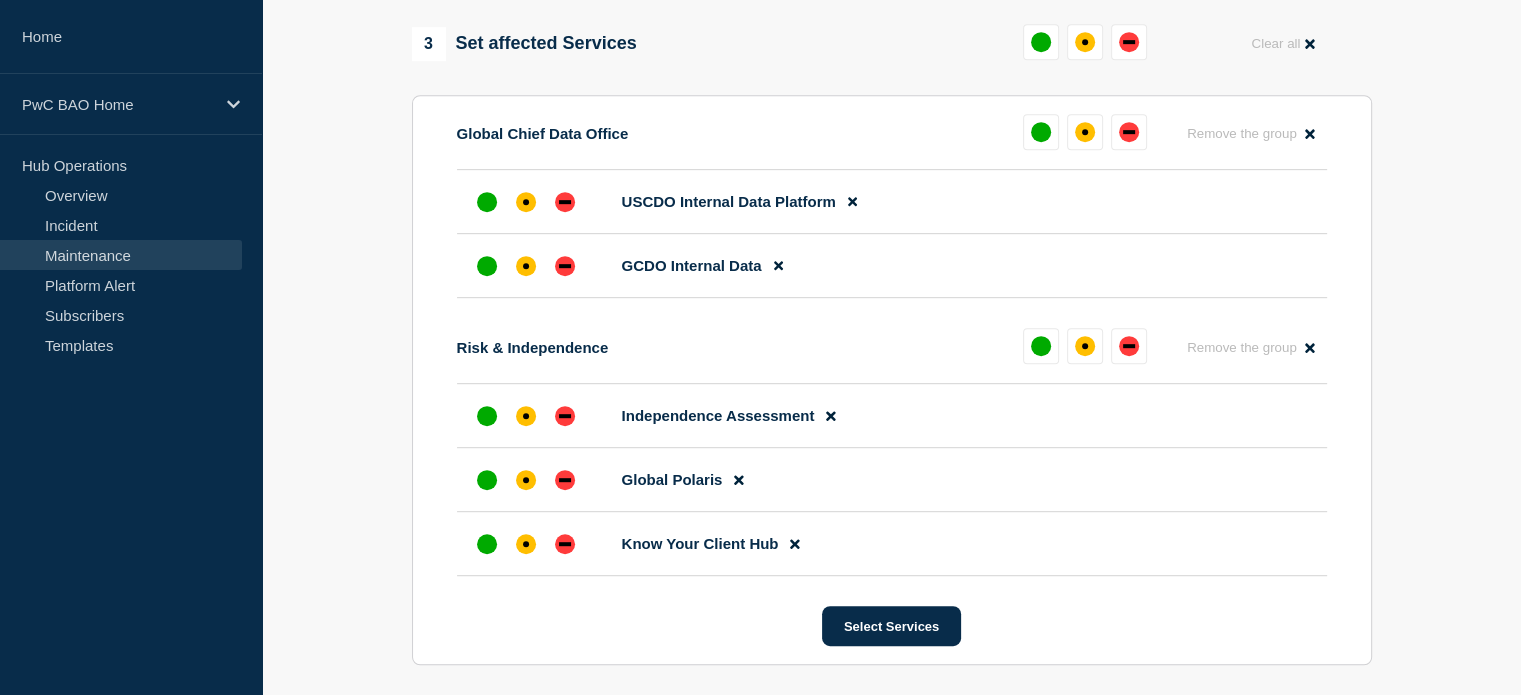 scroll, scrollTop: 1000, scrollLeft: 0, axis: vertical 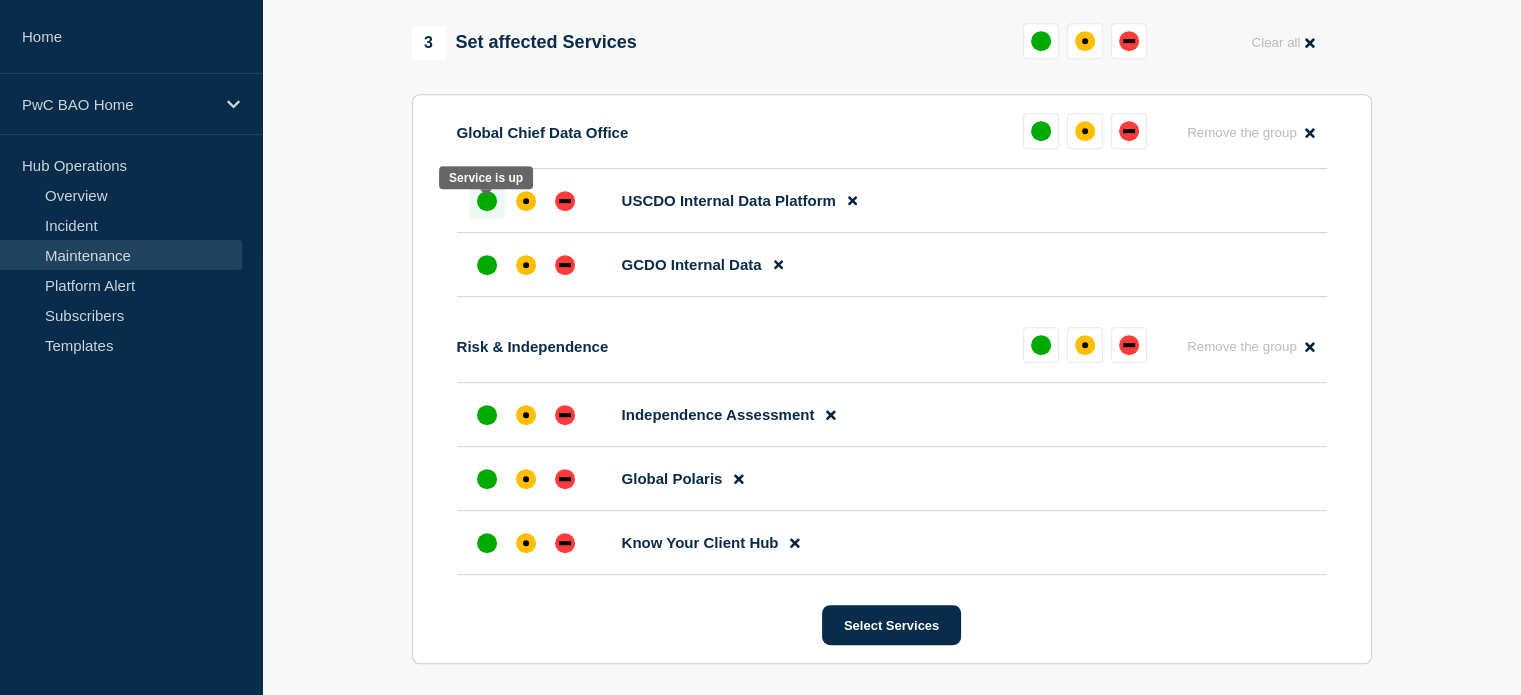 click at bounding box center (487, 201) 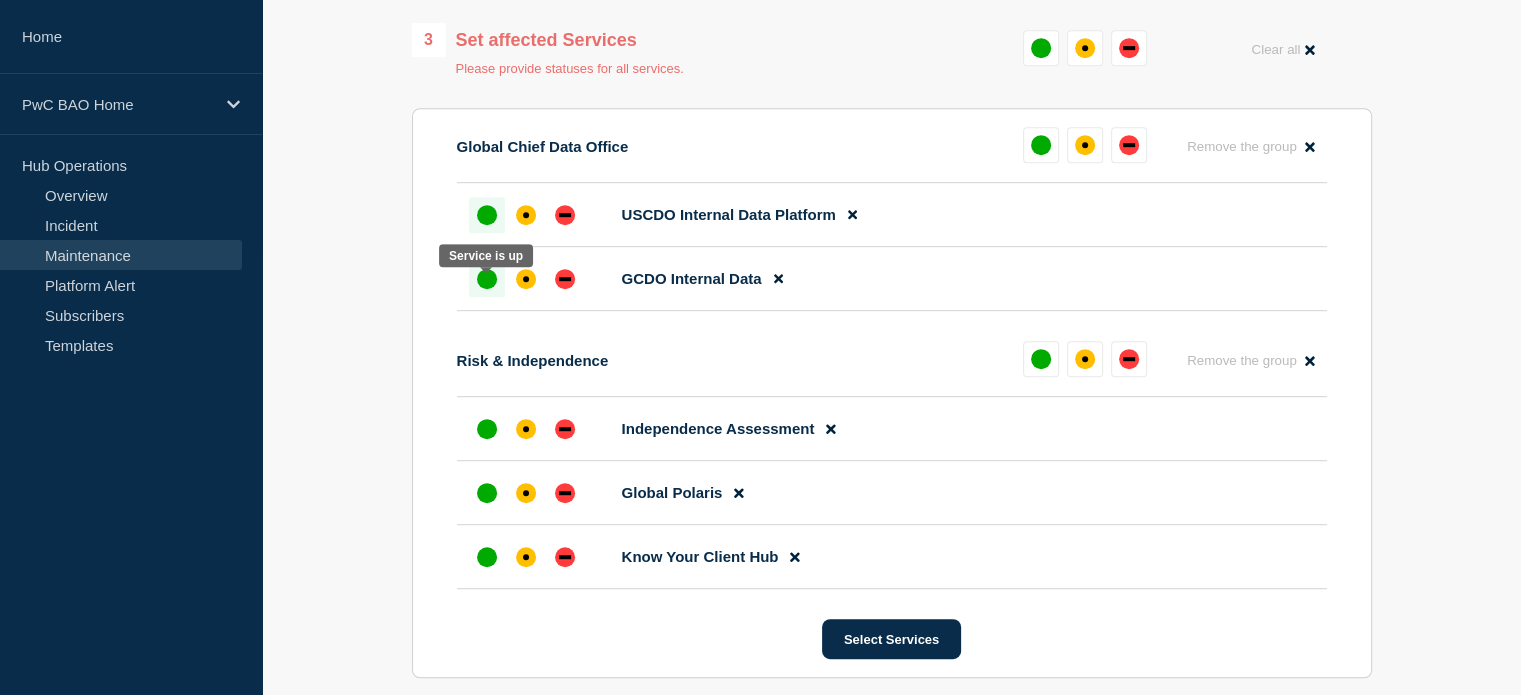 click at bounding box center [487, 279] 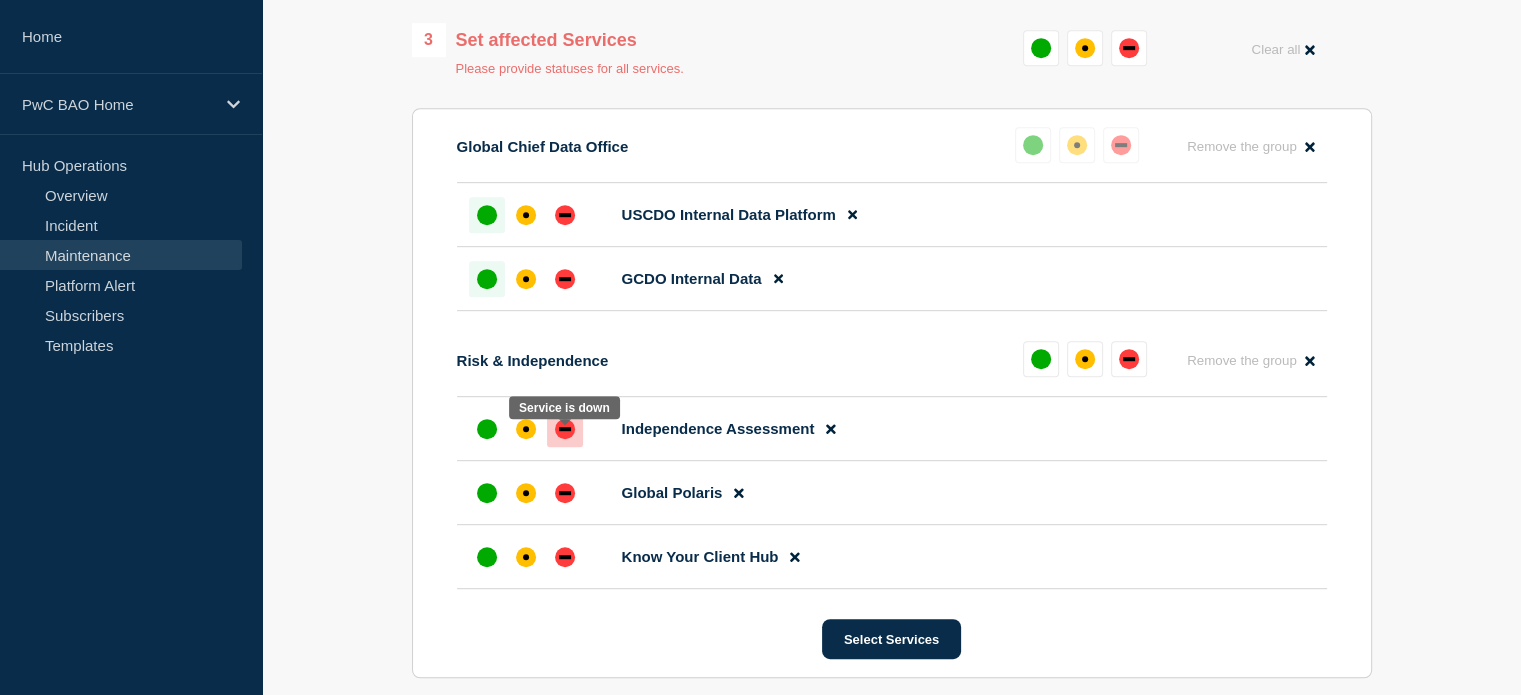 click at bounding box center (565, 429) 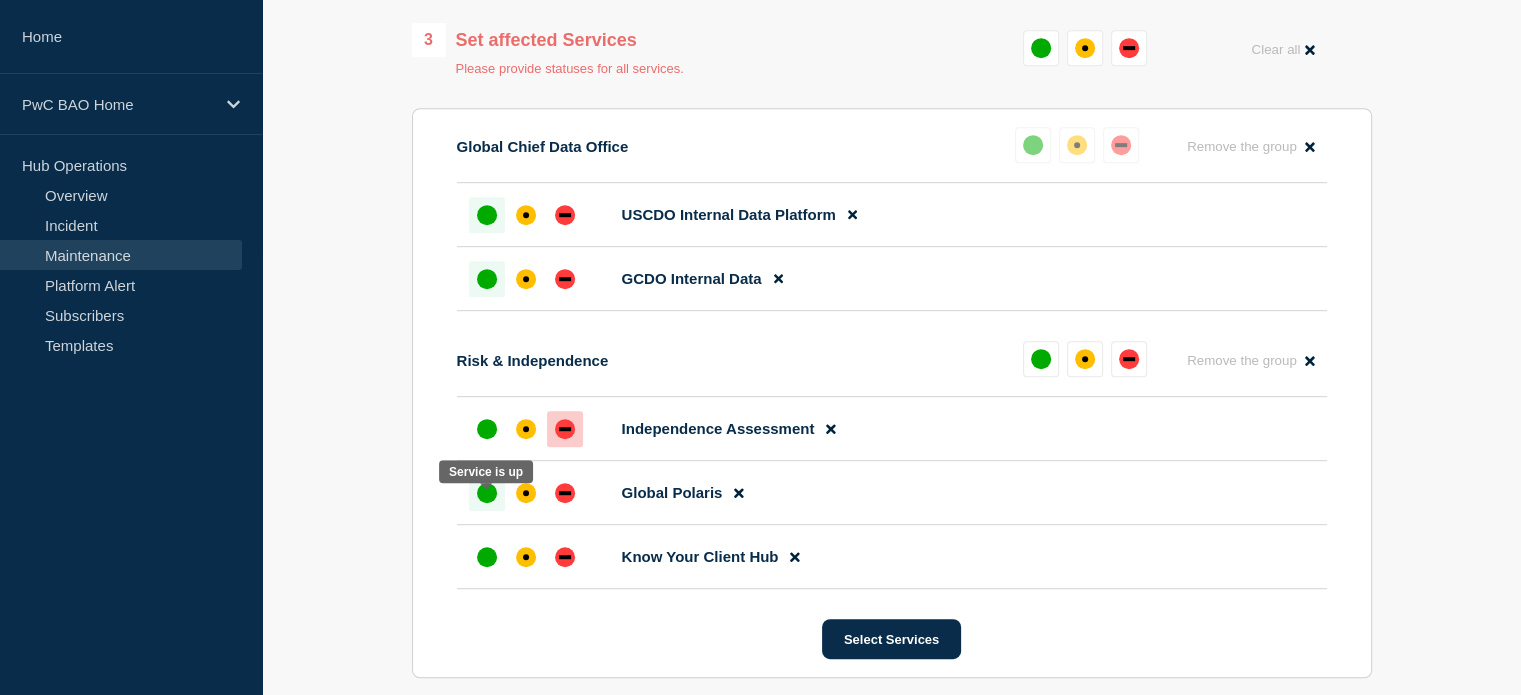 click at bounding box center (487, 493) 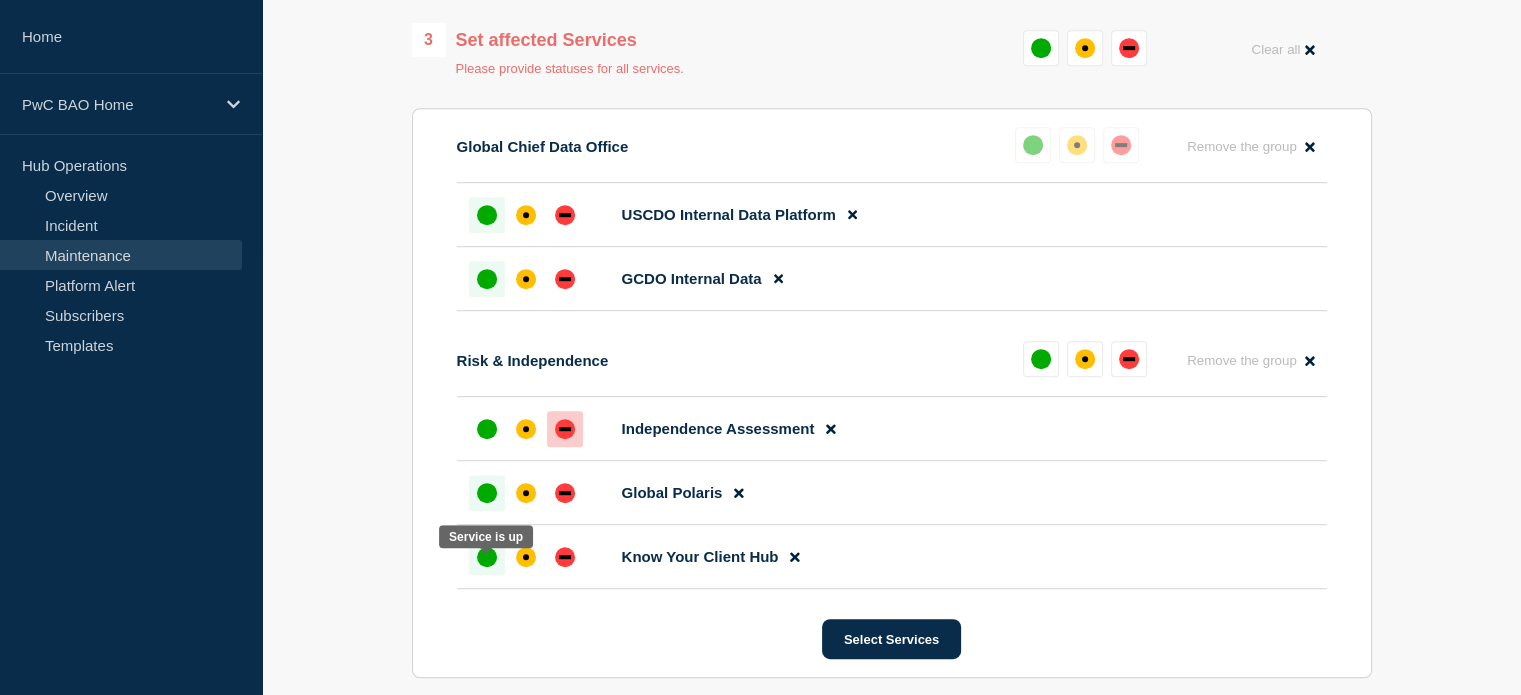 click at bounding box center [487, 557] 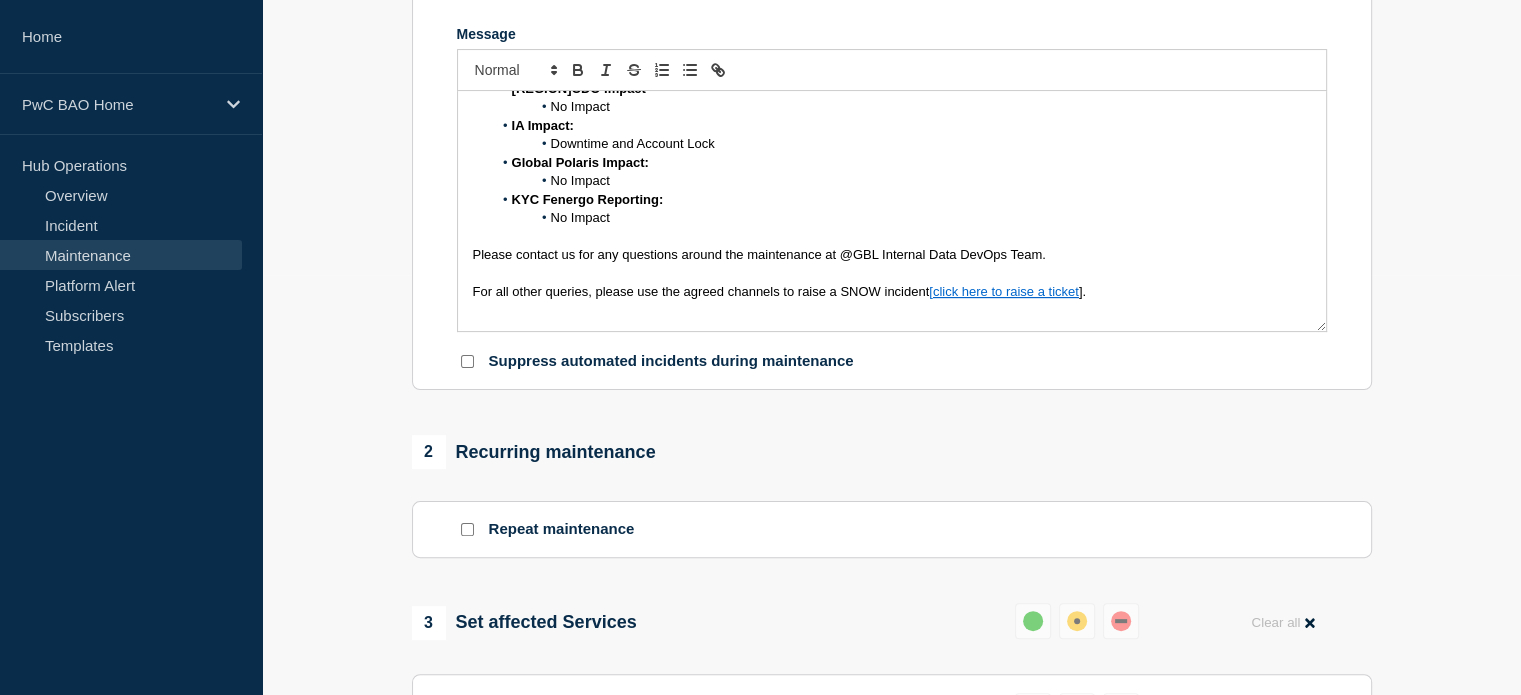 scroll, scrollTop: 300, scrollLeft: 0, axis: vertical 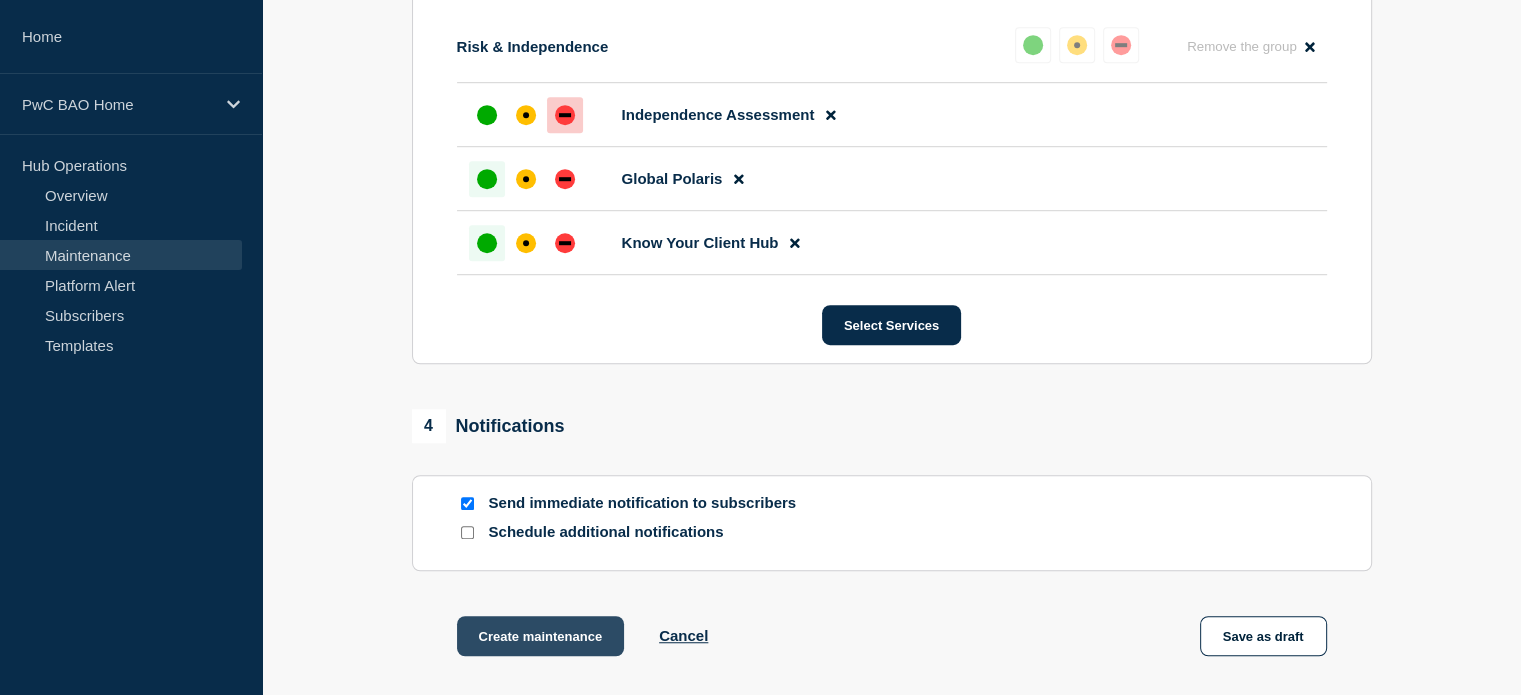 click on "Create maintenance" at bounding box center (541, 636) 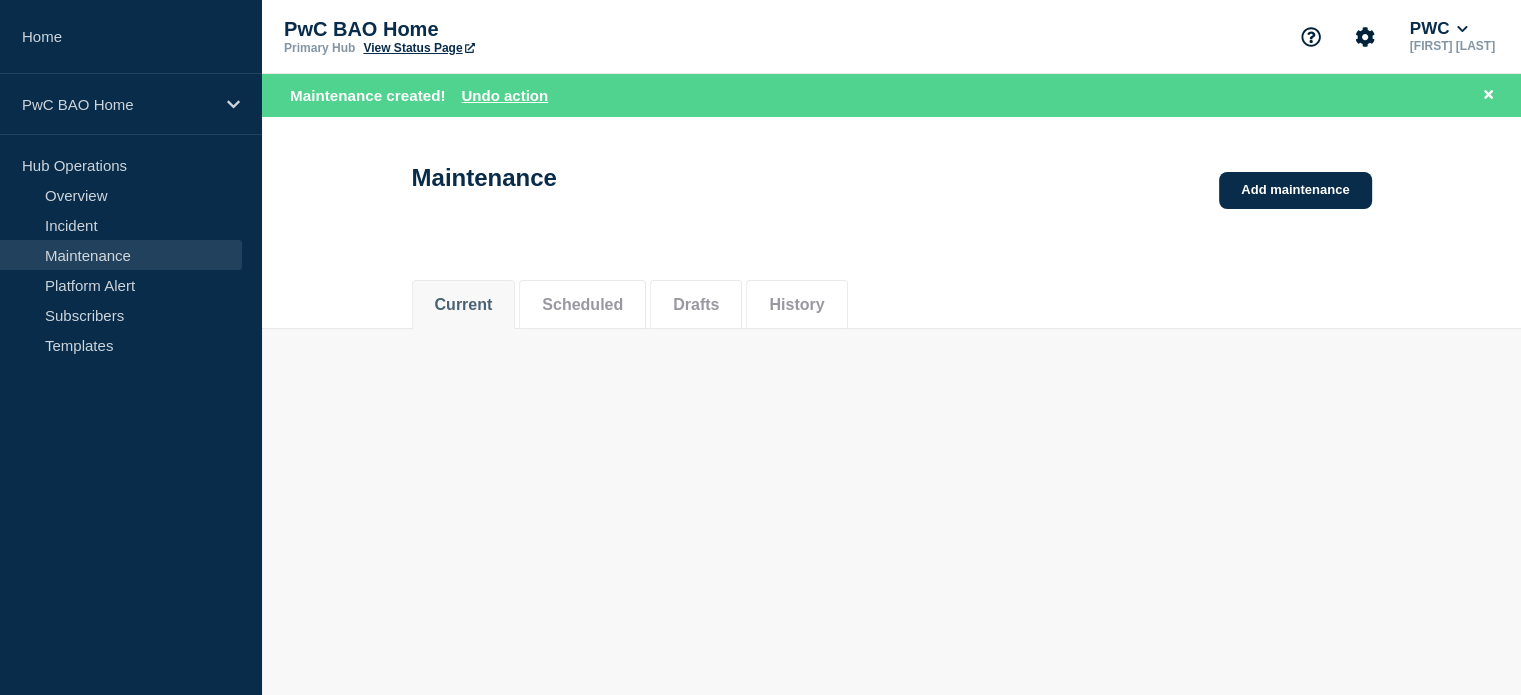 scroll, scrollTop: 0, scrollLeft: 0, axis: both 